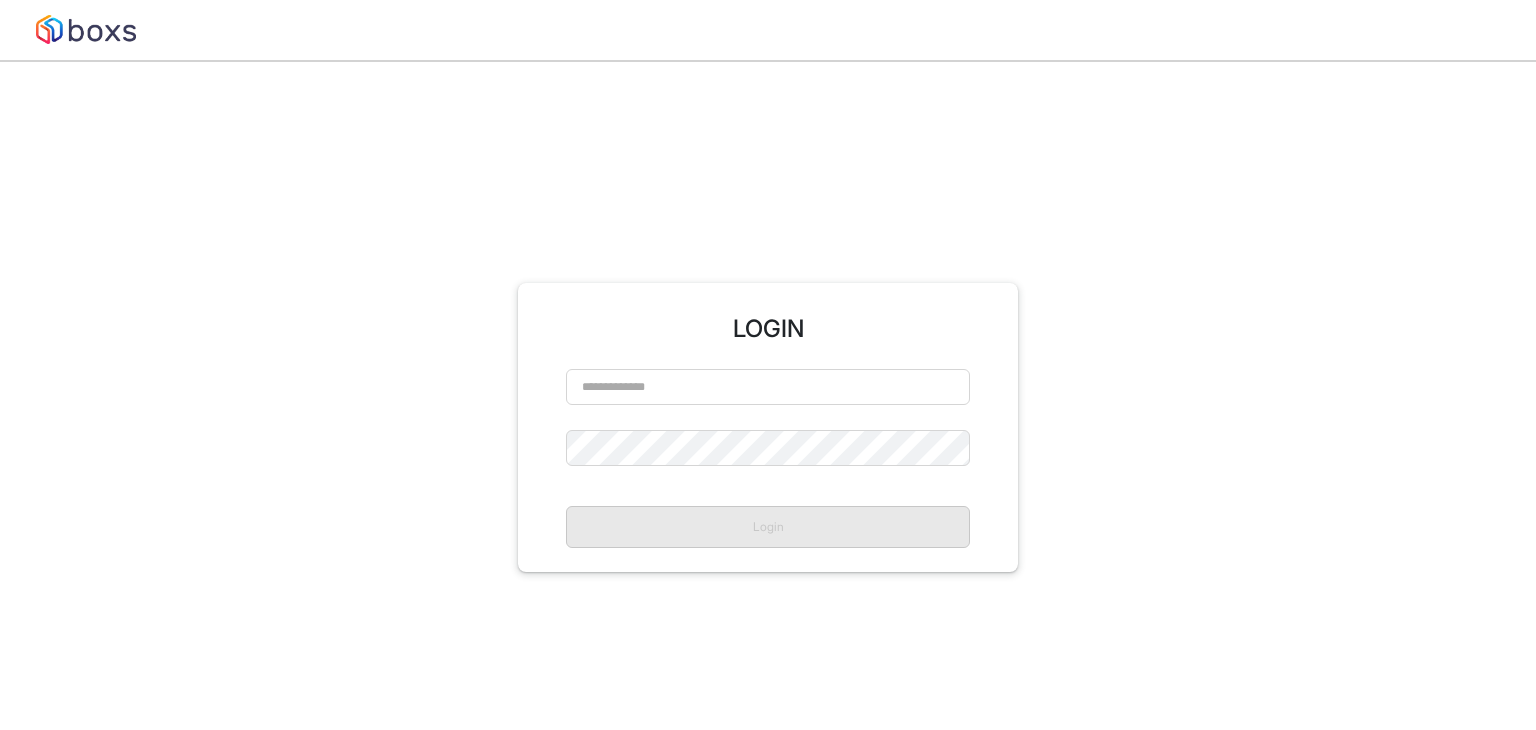 scroll, scrollTop: 0, scrollLeft: 0, axis: both 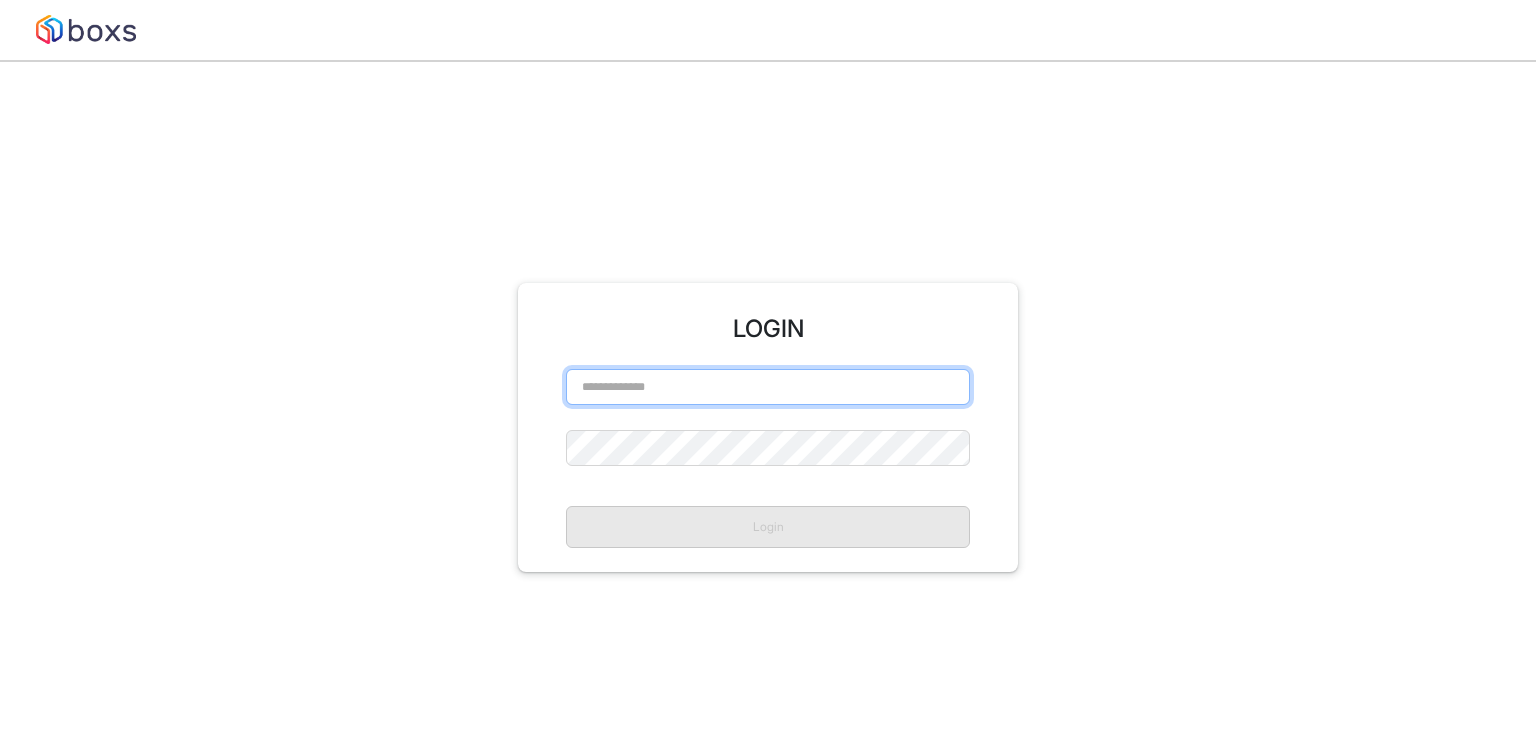 click at bounding box center (768, 387) 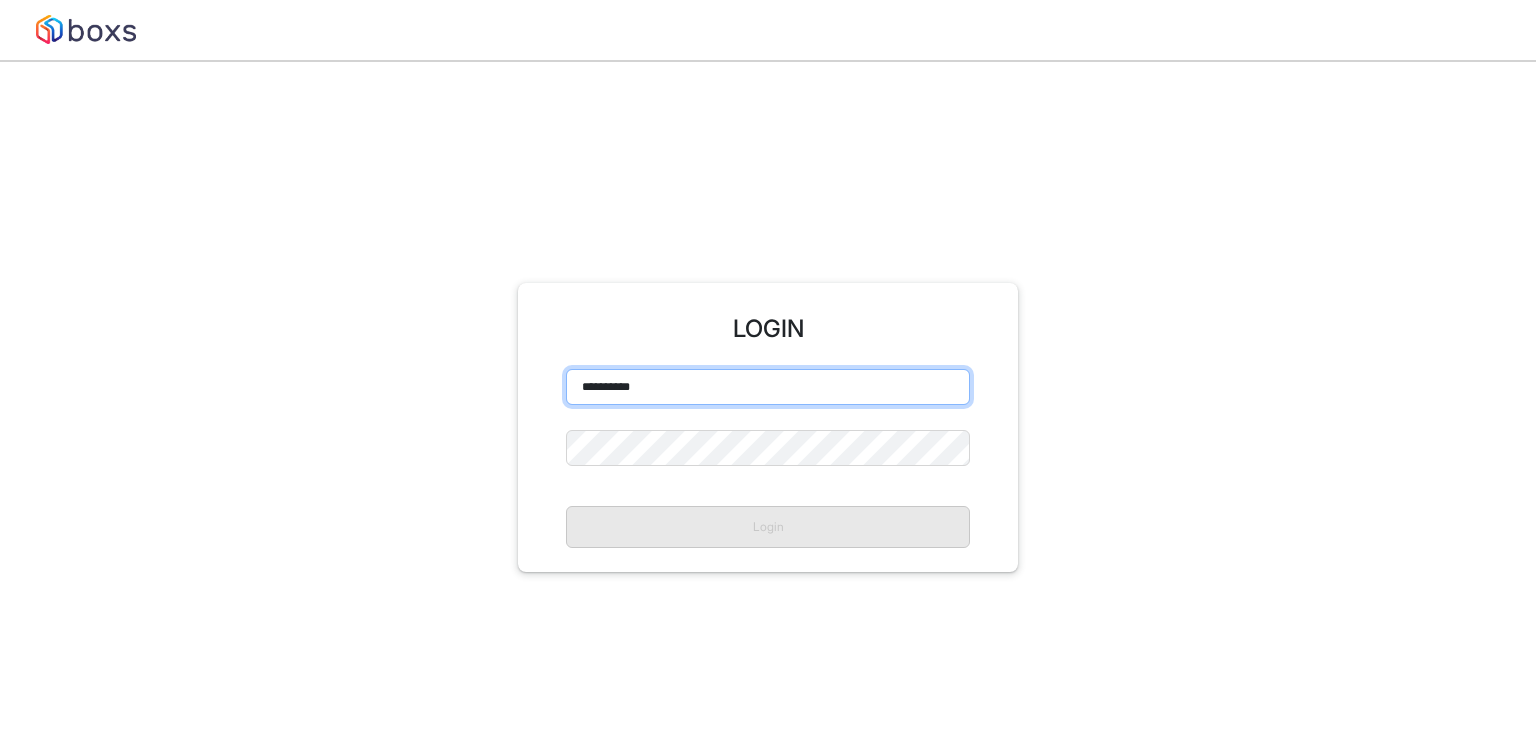 type on "**********" 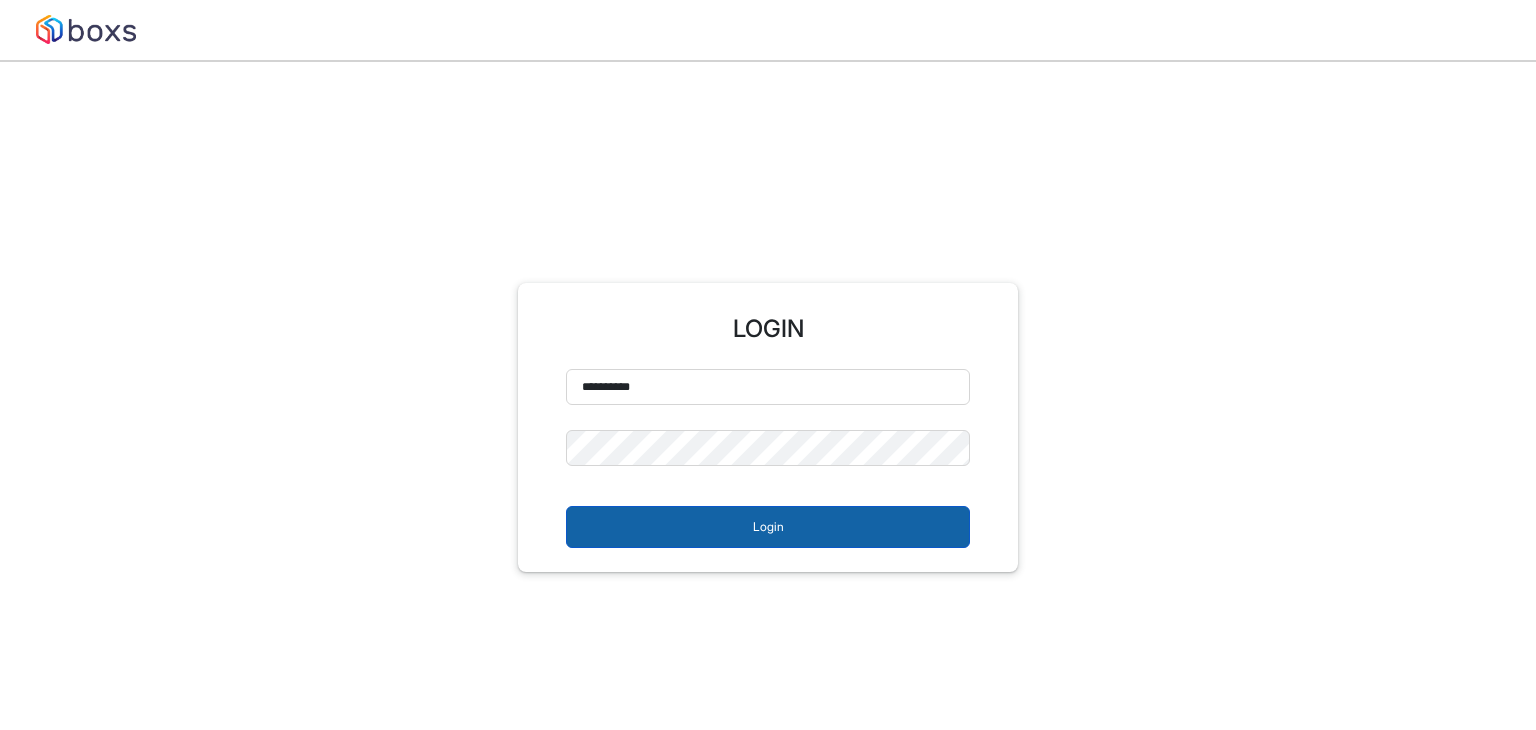 click on "Login" at bounding box center (768, 527) 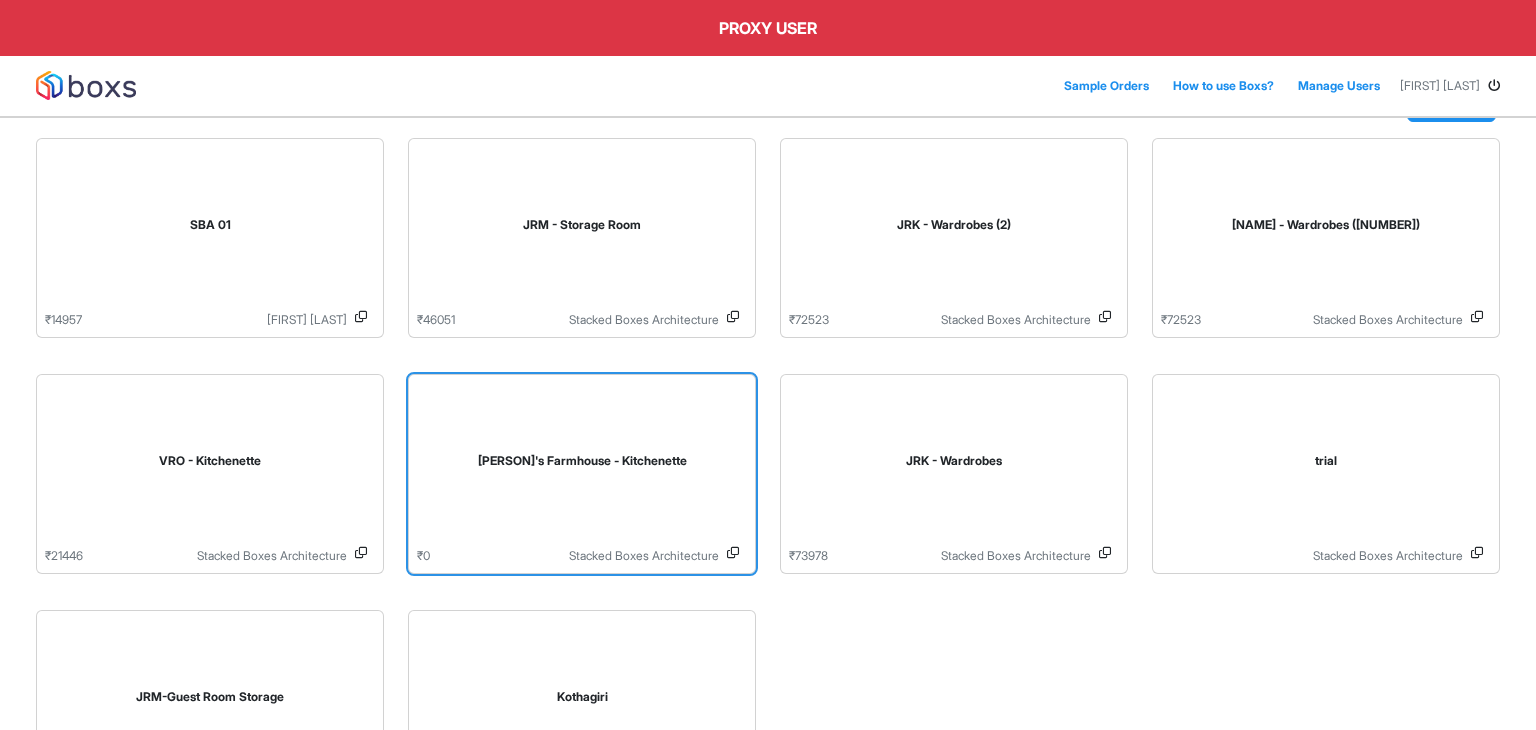 scroll, scrollTop: 139, scrollLeft: 0, axis: vertical 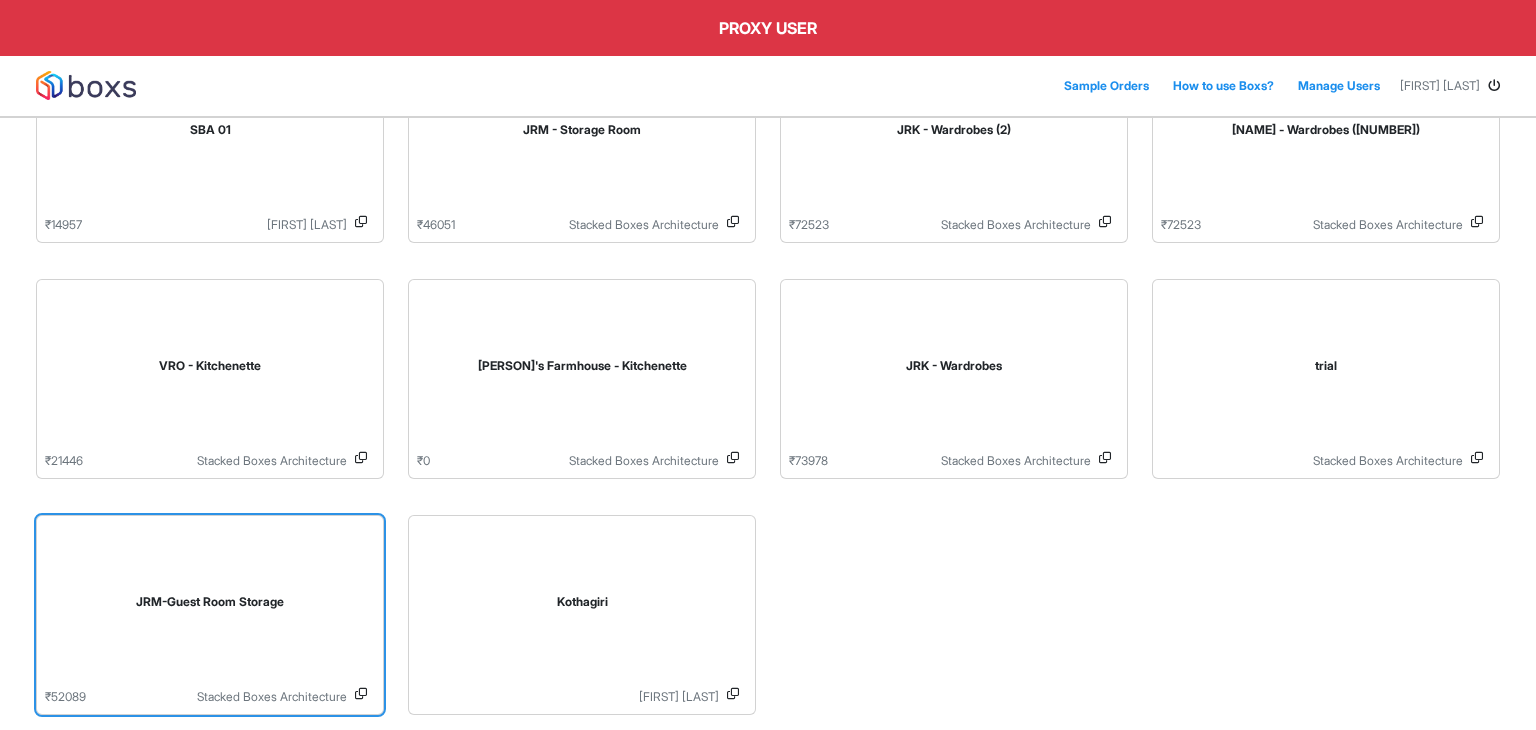 click on "JRM-Guest Room Storage" at bounding box center (210, 606) 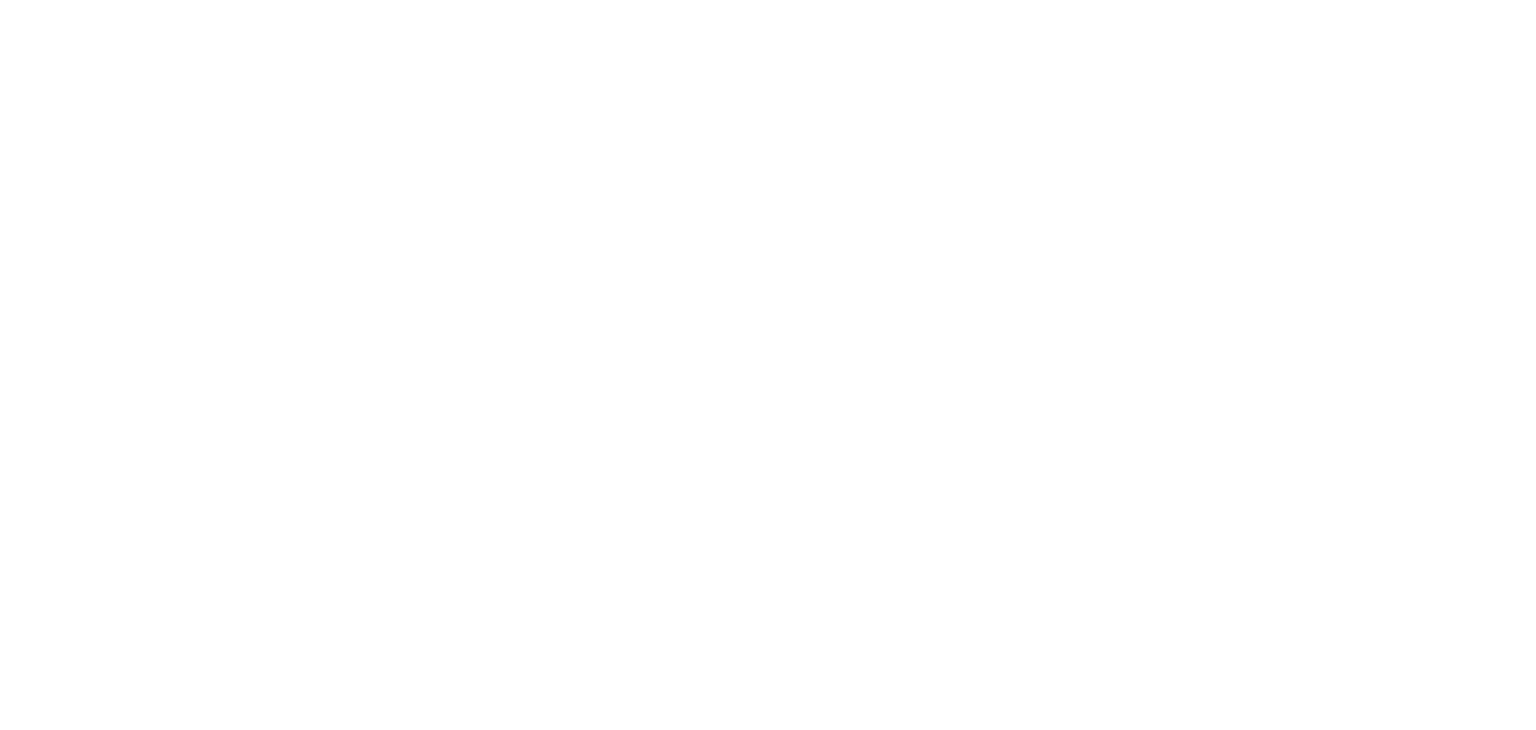 scroll, scrollTop: 0, scrollLeft: 0, axis: both 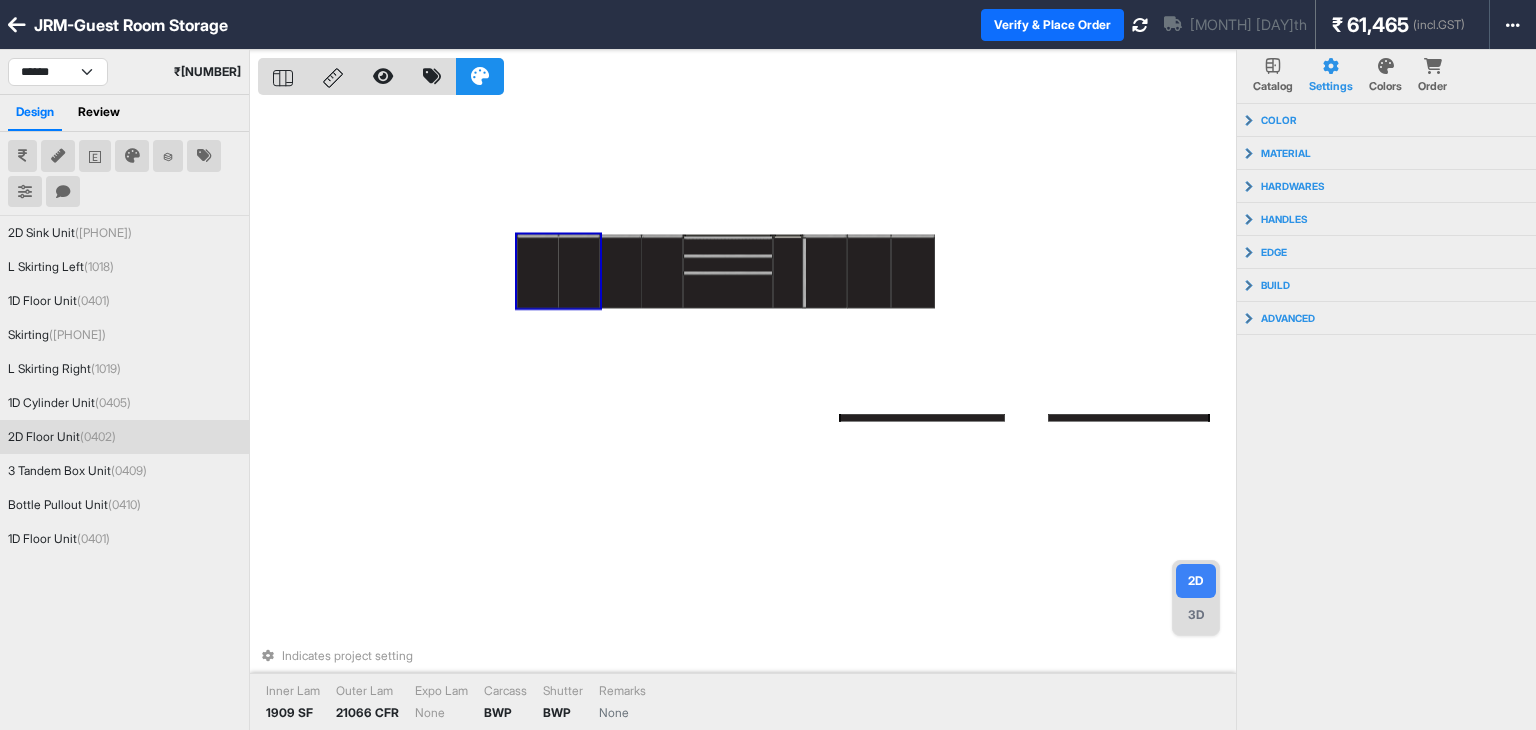 click at bounding box center [1386, 66] 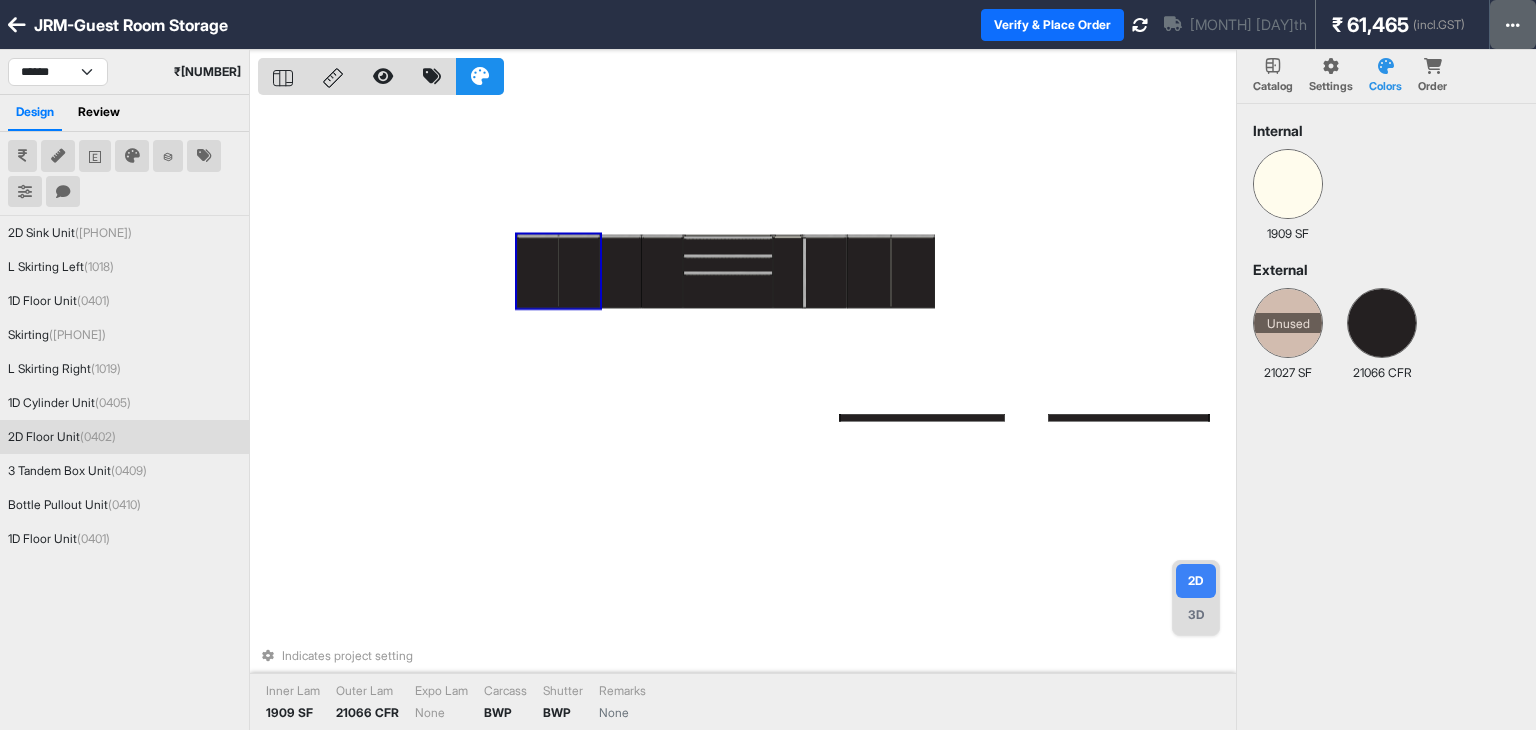 click at bounding box center (1513, 24) 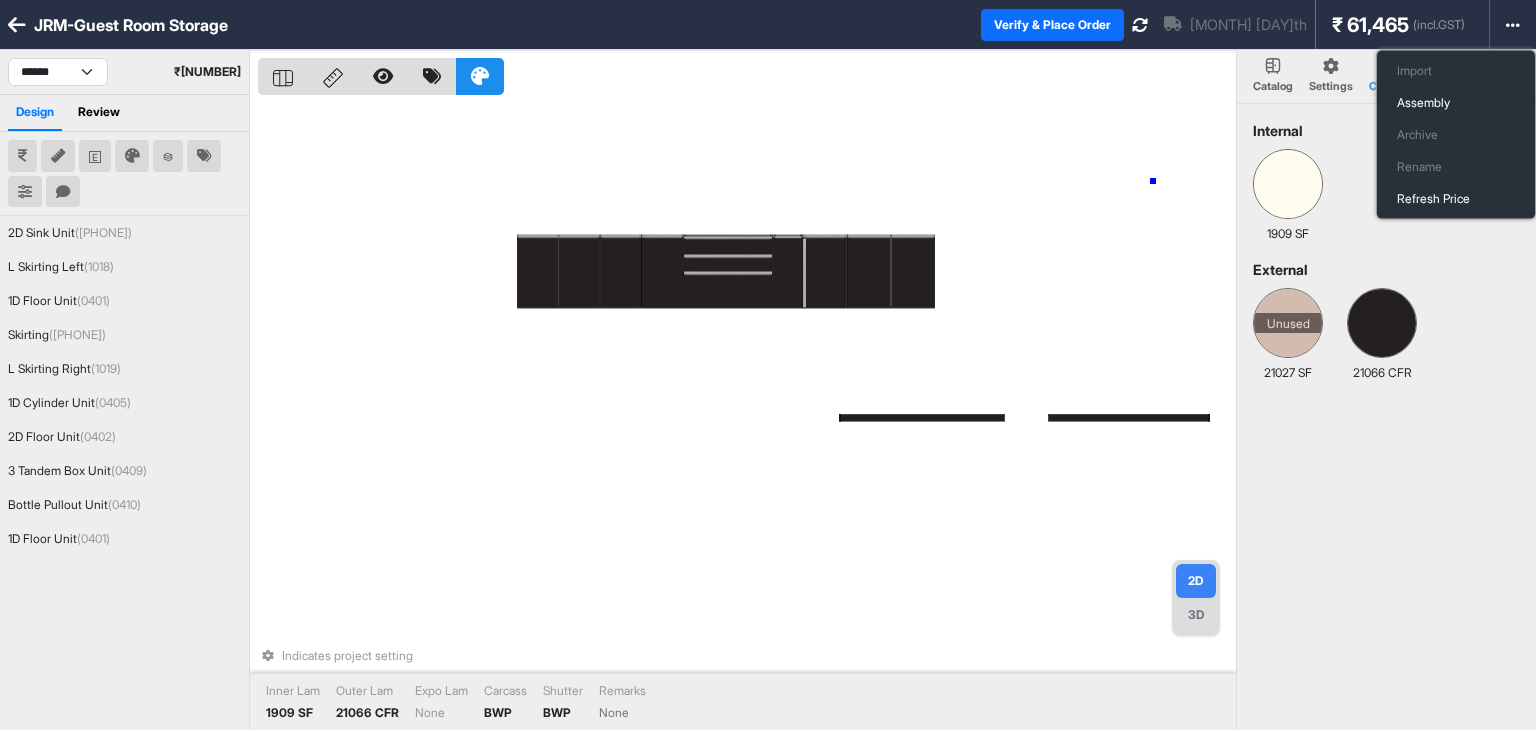 click on "Indicates project setting Inner Lam 1909 SF Outer Lam 21066 CFR Expo Lam None Carcass BWP Shutter BWP Remarks None" at bounding box center [747, 415] 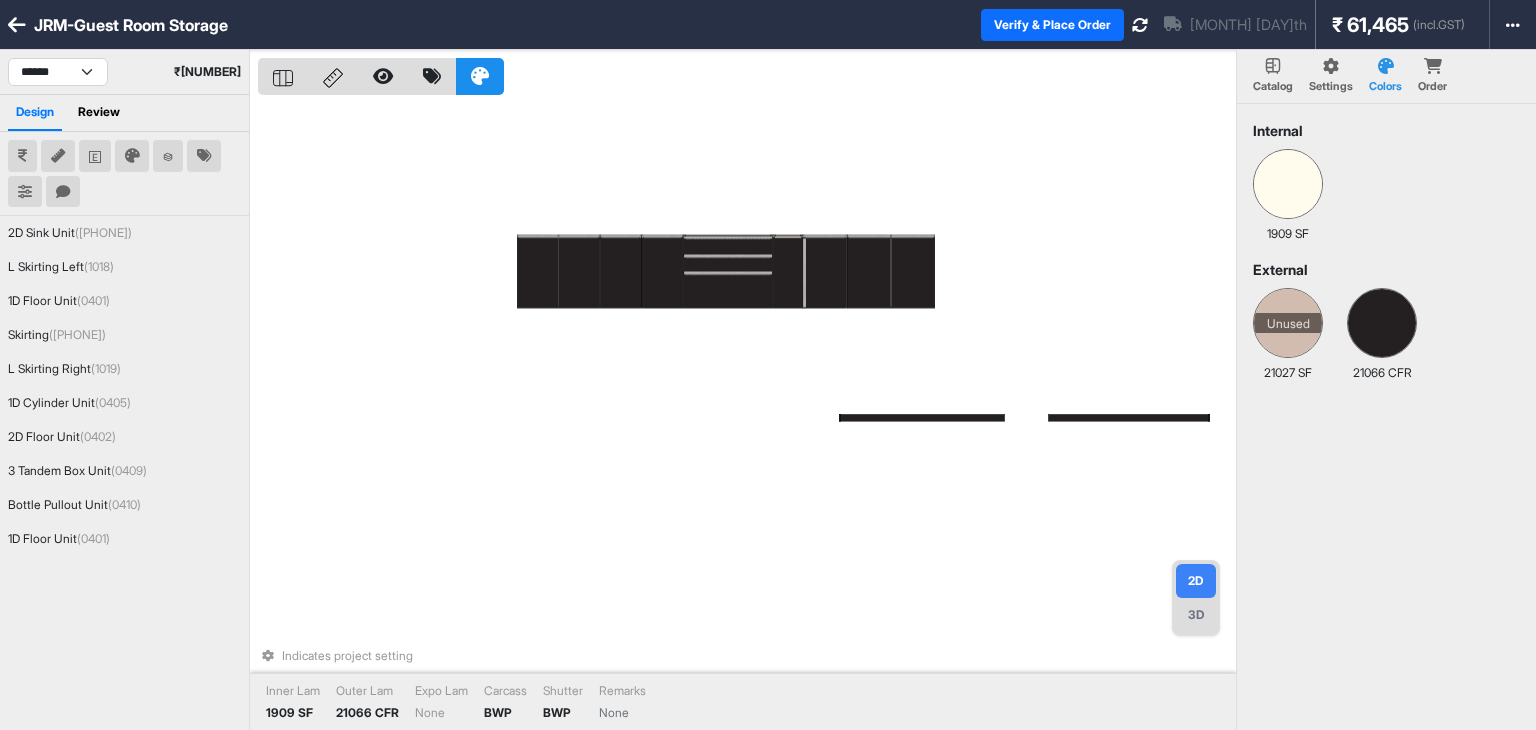 click on "Settings" at bounding box center [1273, 86] 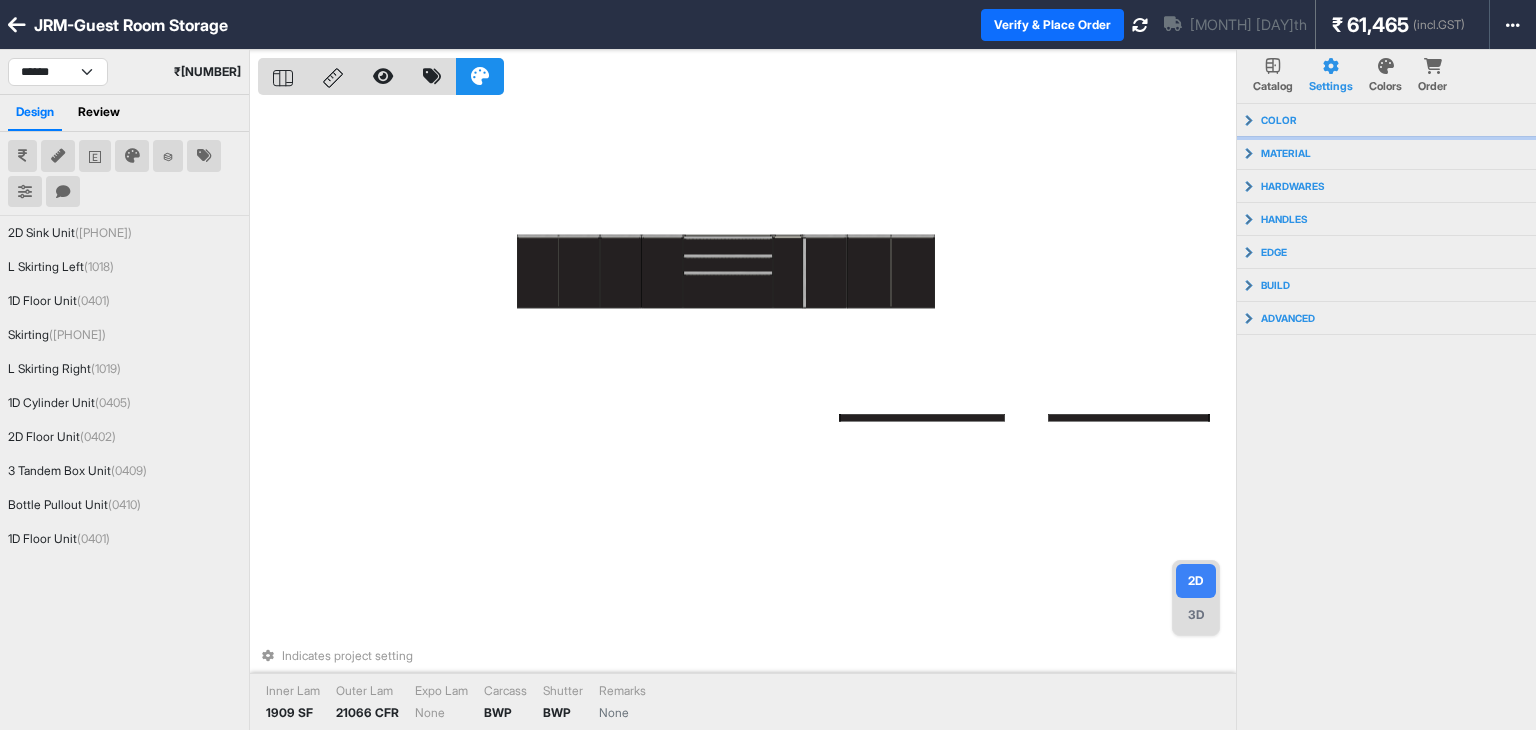 click on "color" at bounding box center (1387, 120) 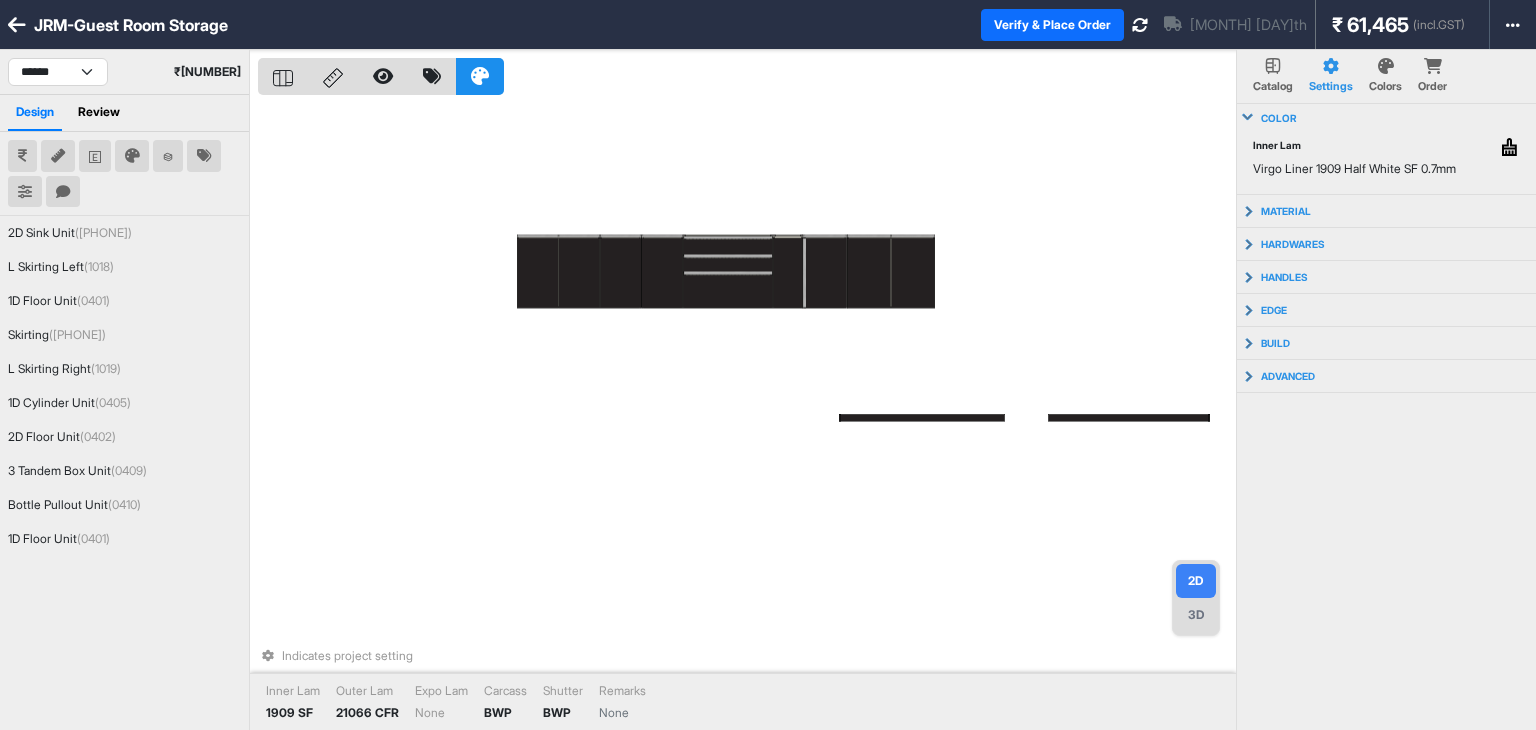 click on "color" at bounding box center [1387, 118] 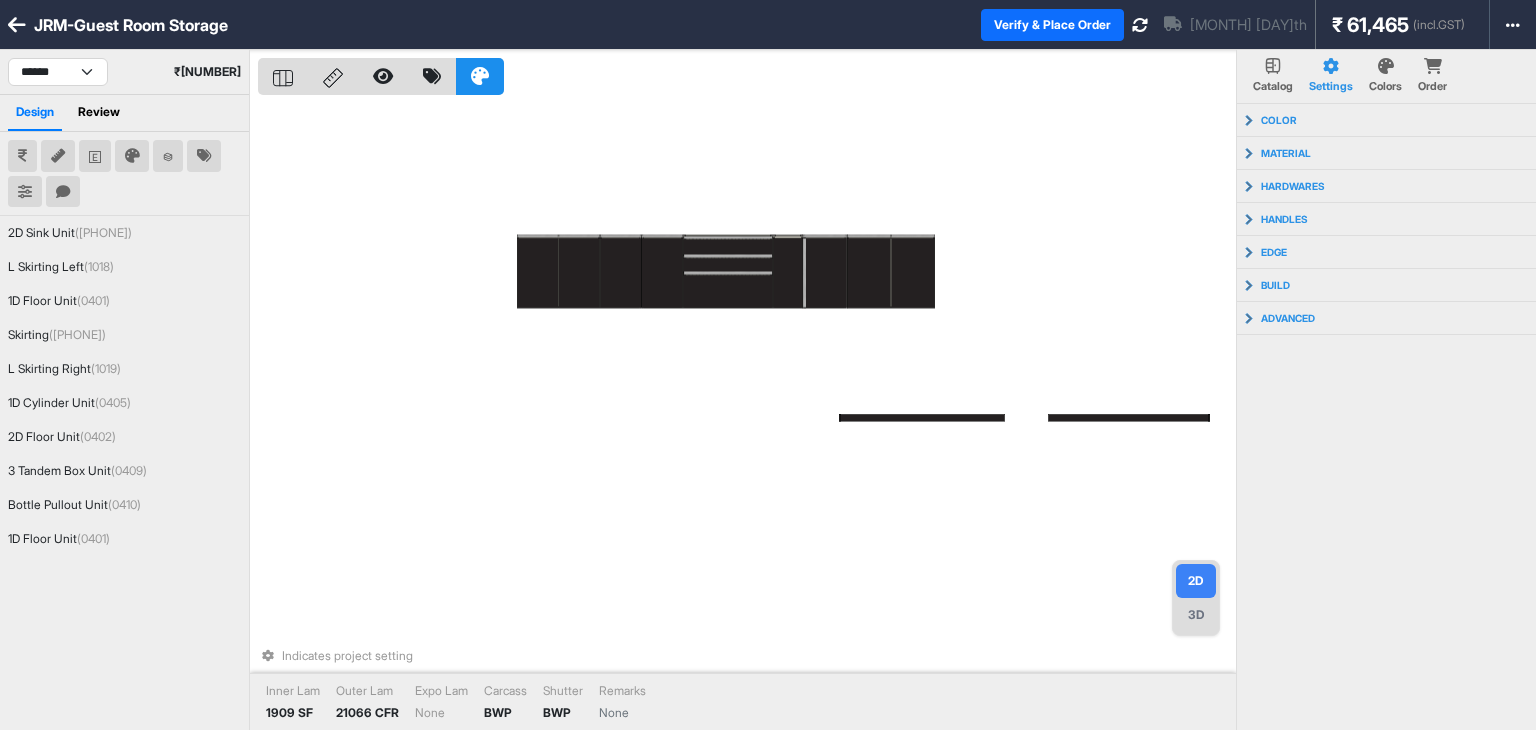 click on "Colors" at bounding box center (1273, 86) 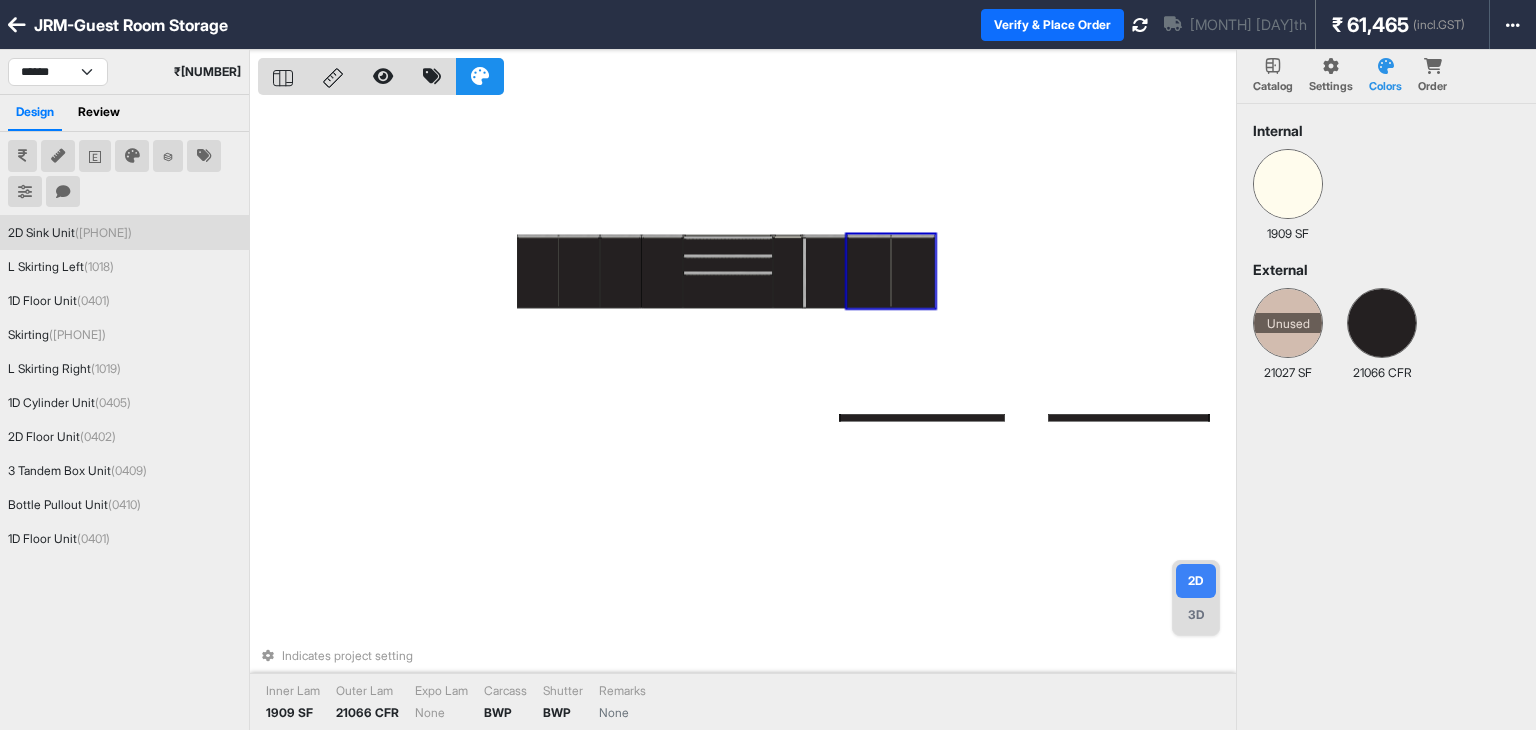 click at bounding box center [869, 273] 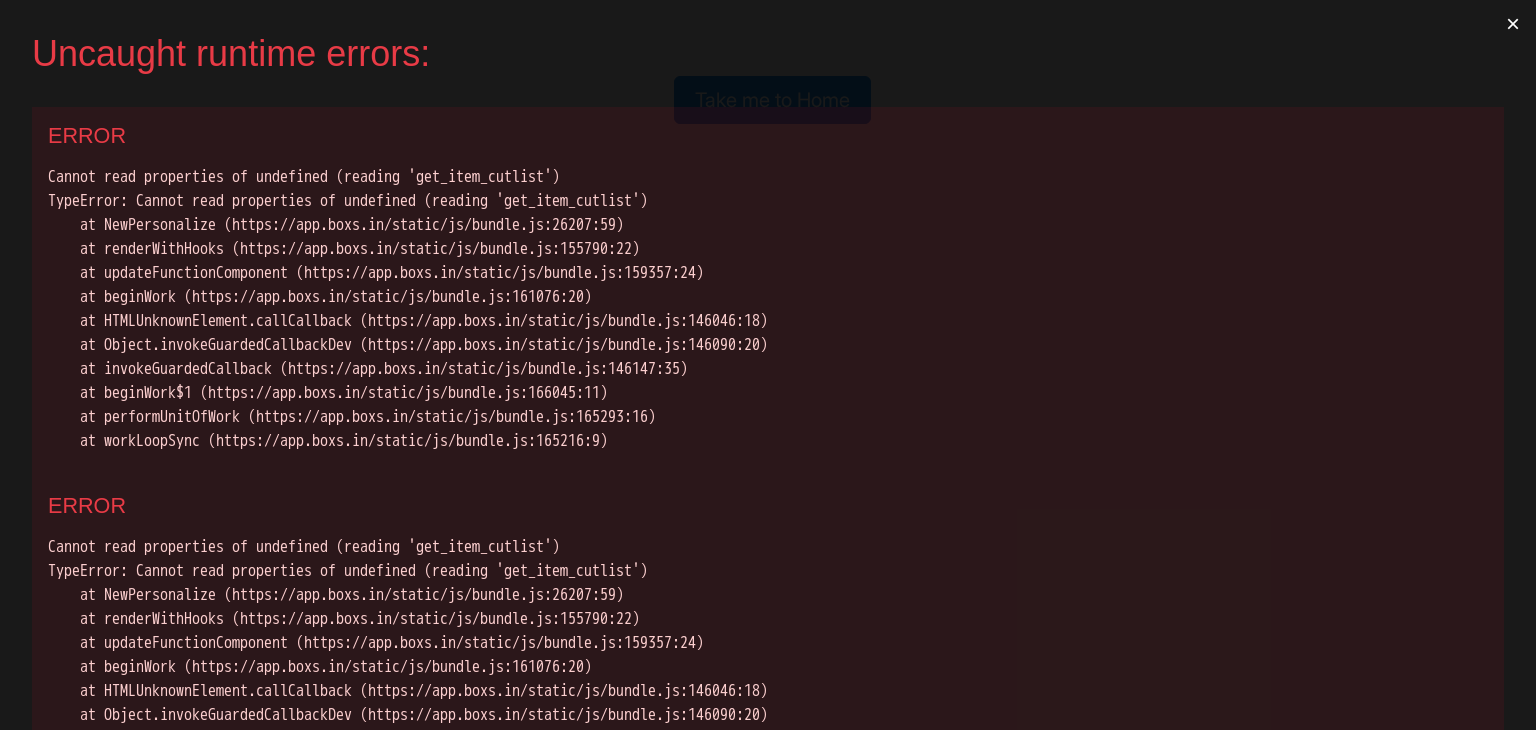 scroll, scrollTop: 0, scrollLeft: 0, axis: both 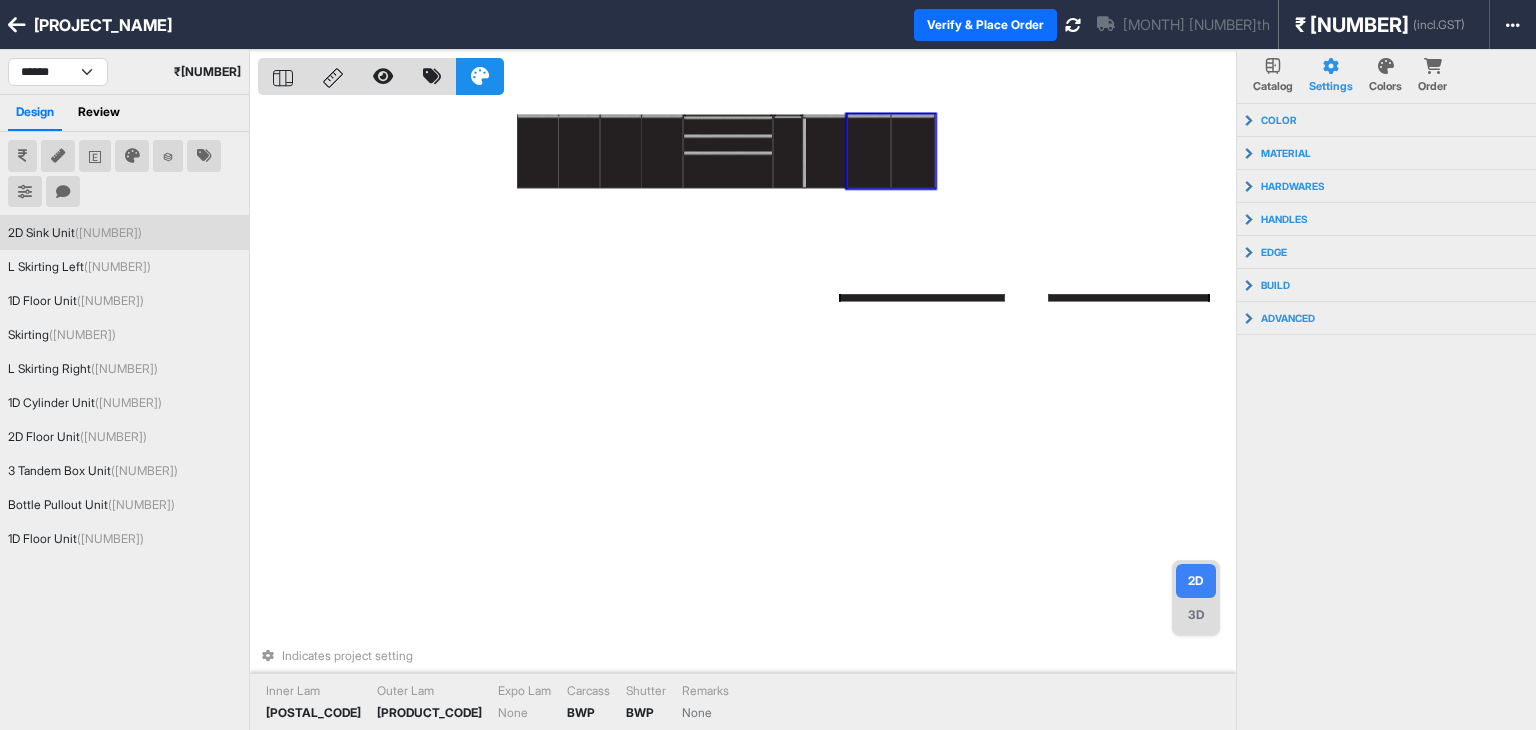 click at bounding box center (869, 153) 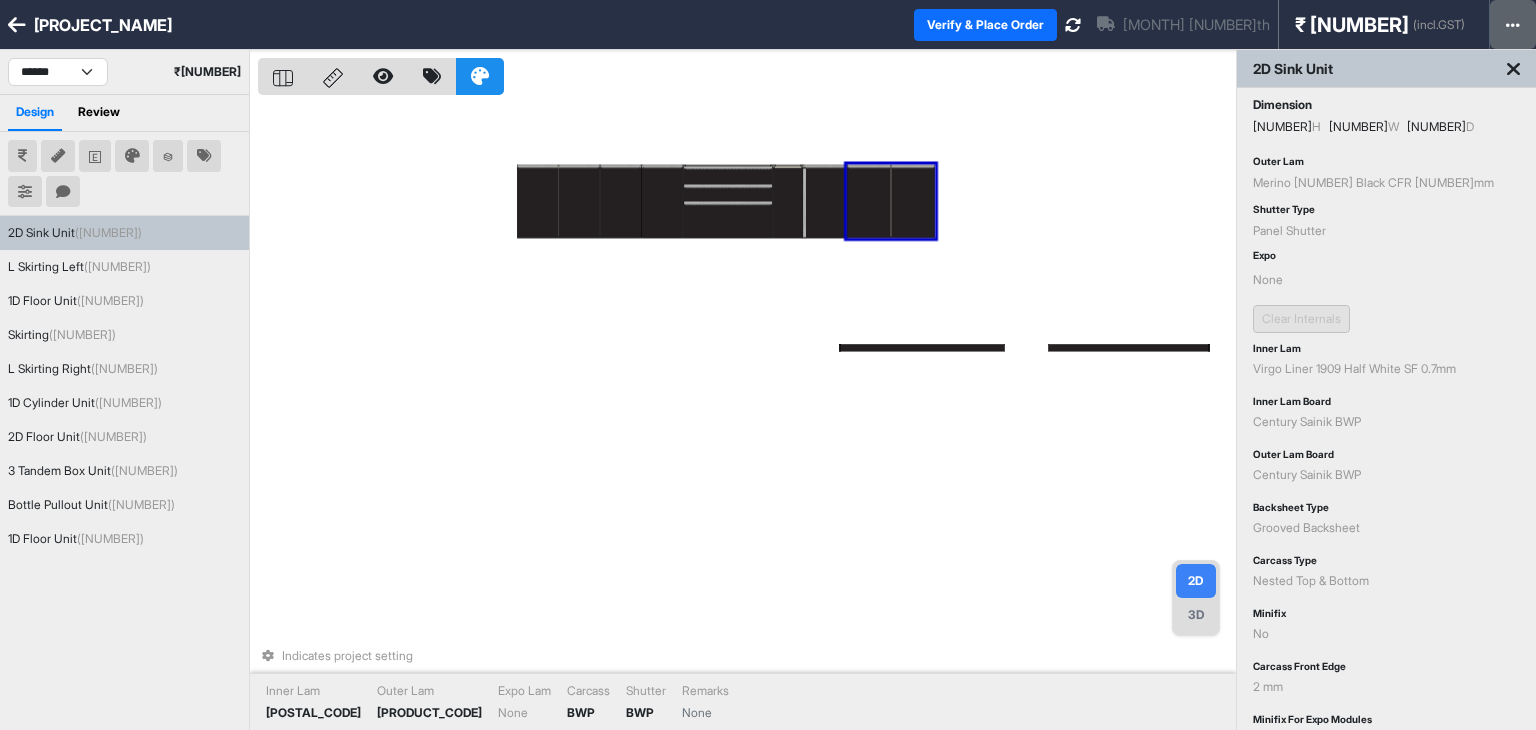 click at bounding box center [1513, 24] 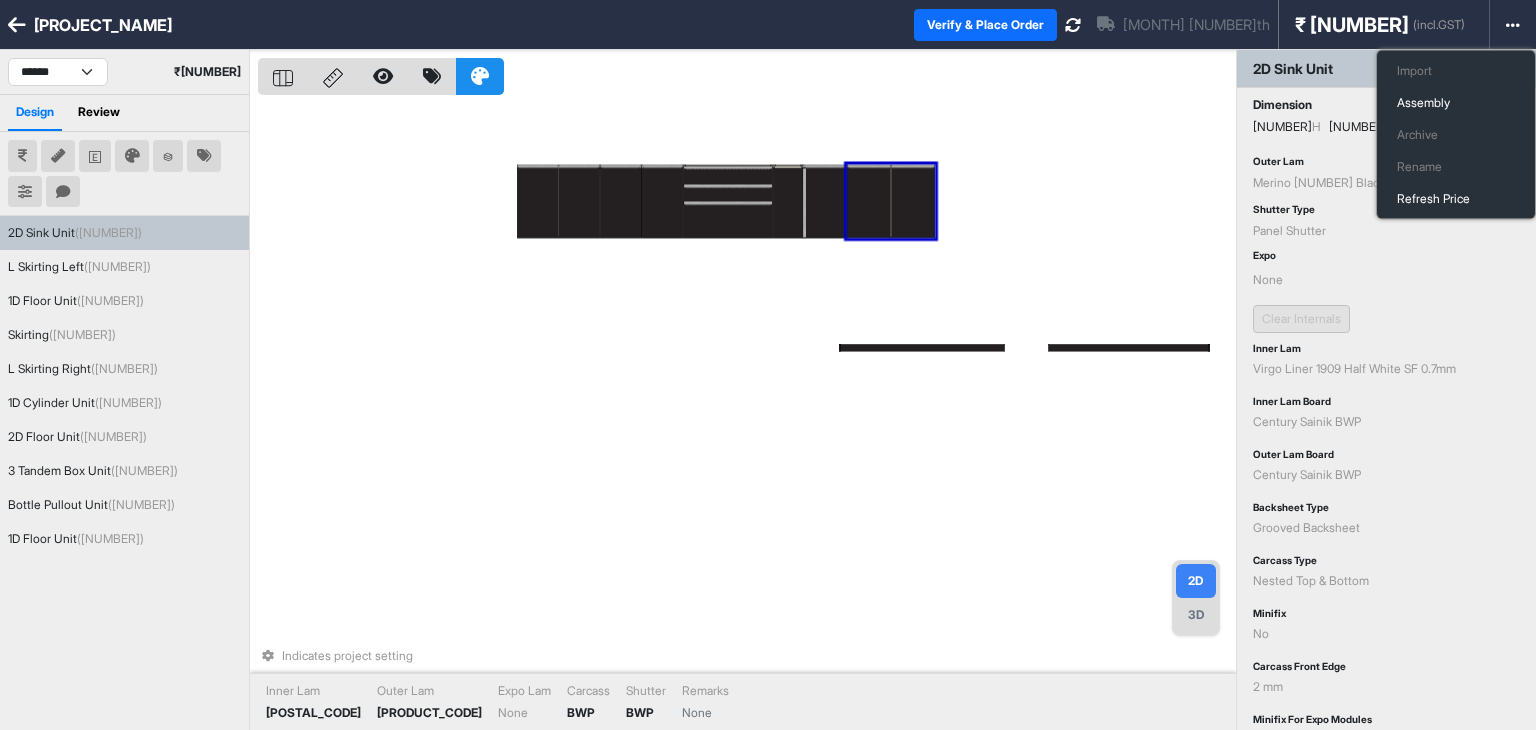 click on "Expo None" at bounding box center [1386, 274] 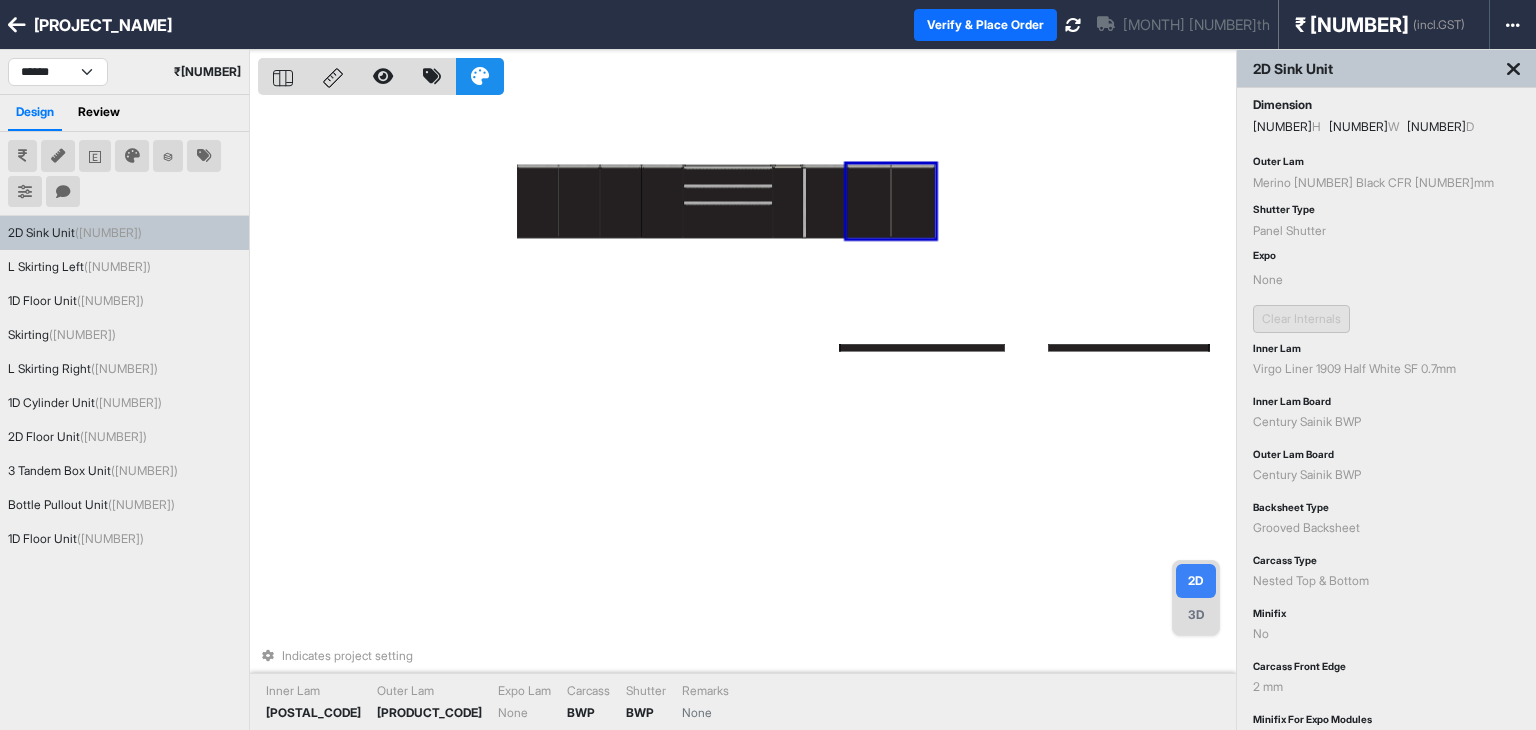 click at bounding box center [1513, 69] 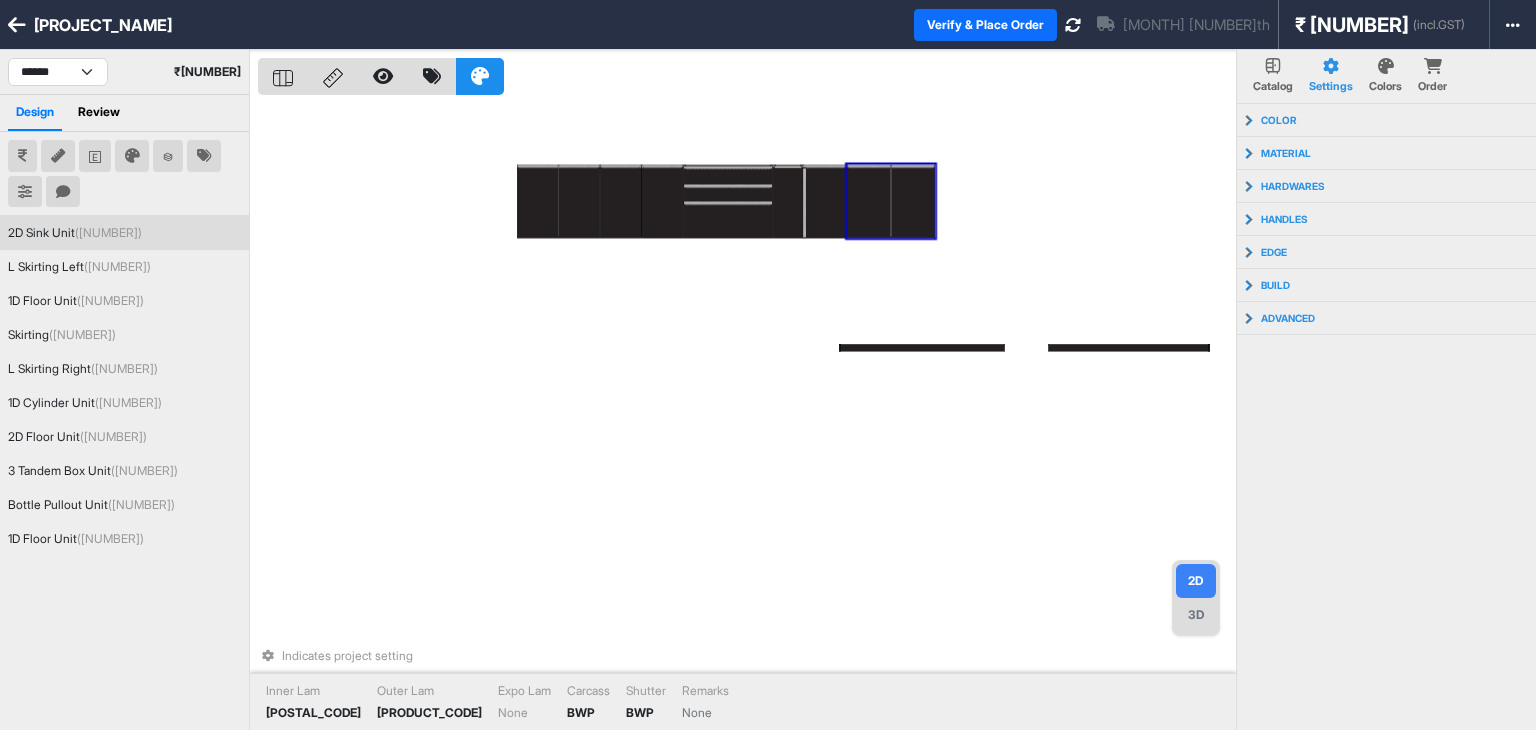 click on "Colors" at bounding box center [1273, 86] 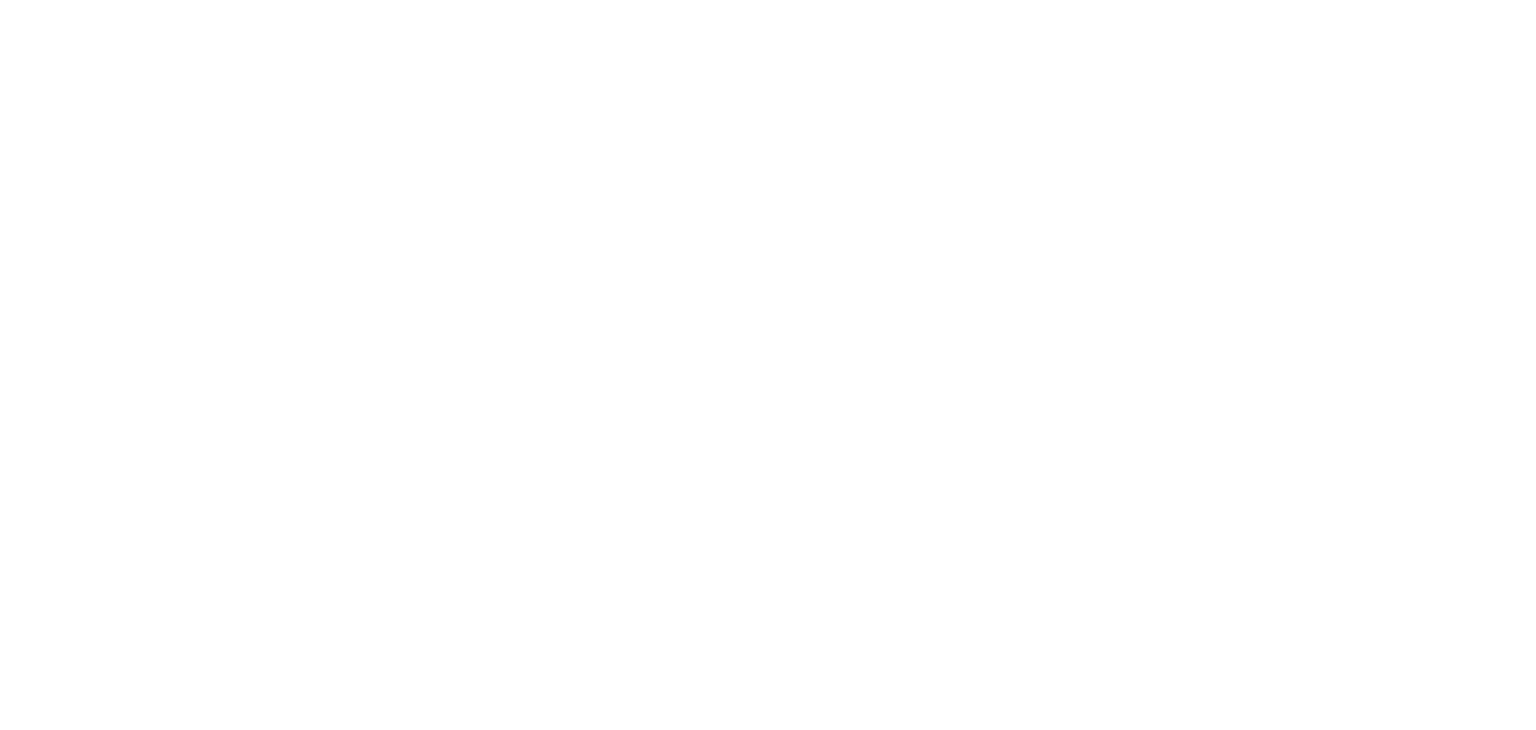 scroll, scrollTop: 0, scrollLeft: 0, axis: both 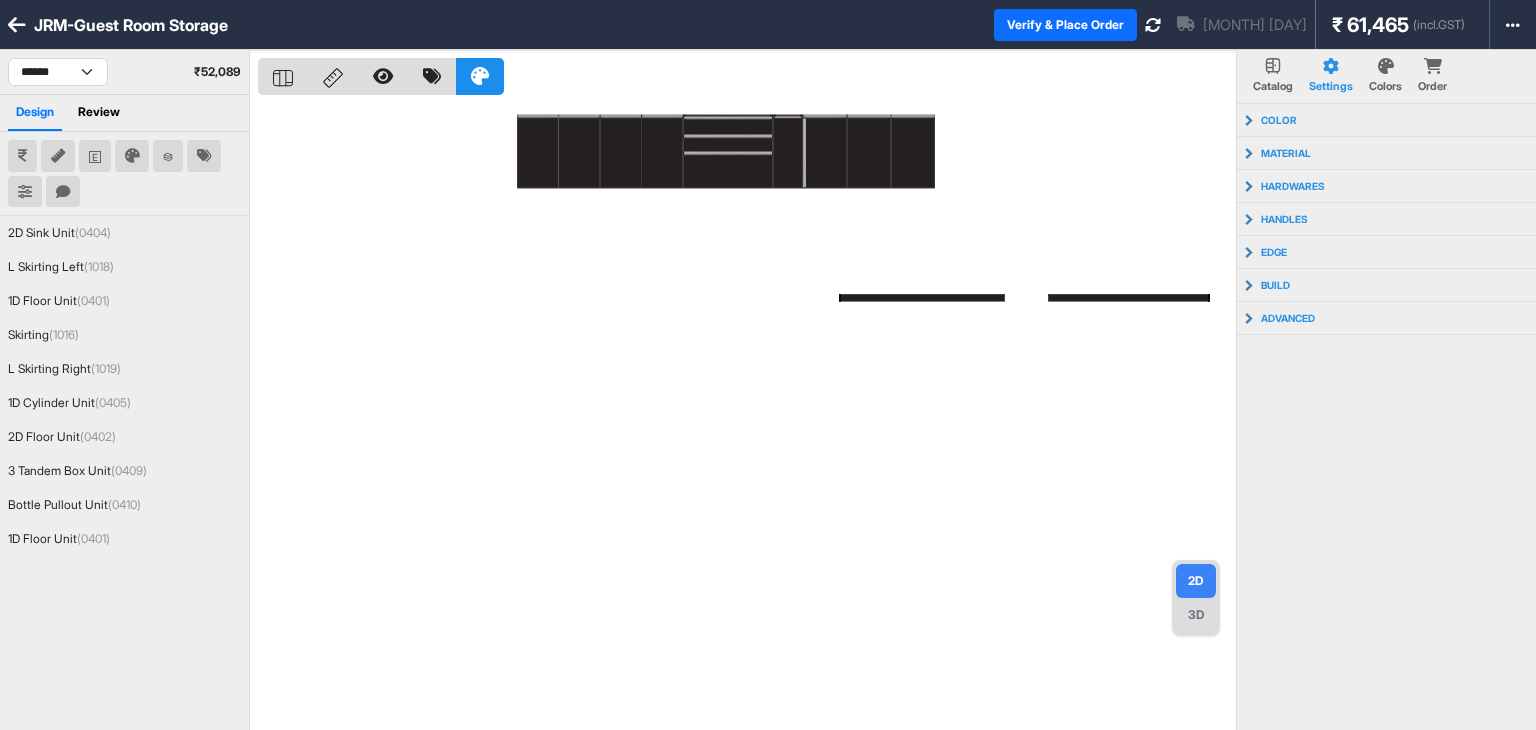 click on "Colors" at bounding box center [1273, 86] 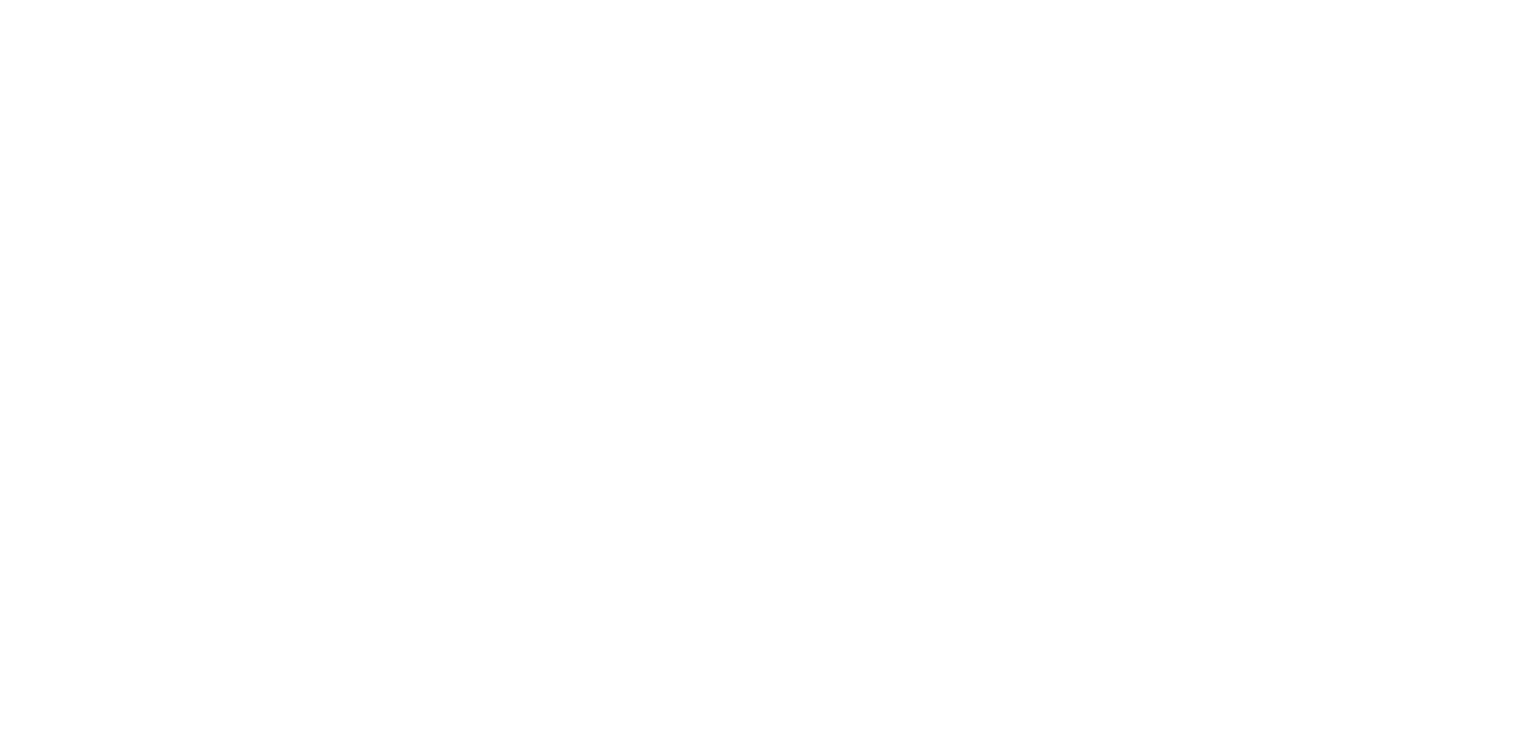 scroll, scrollTop: 0, scrollLeft: 0, axis: both 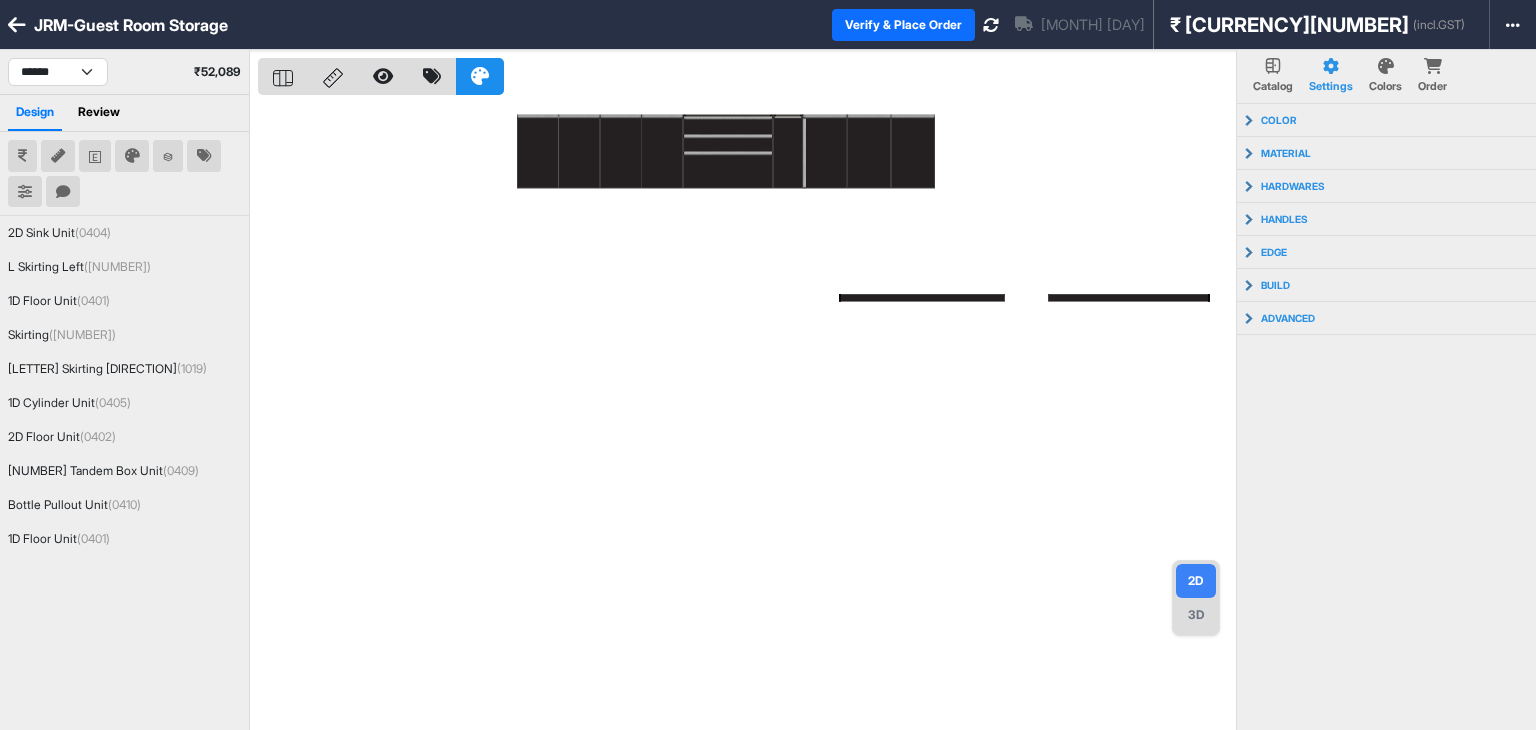 click on "Colors" at bounding box center [1385, 76] 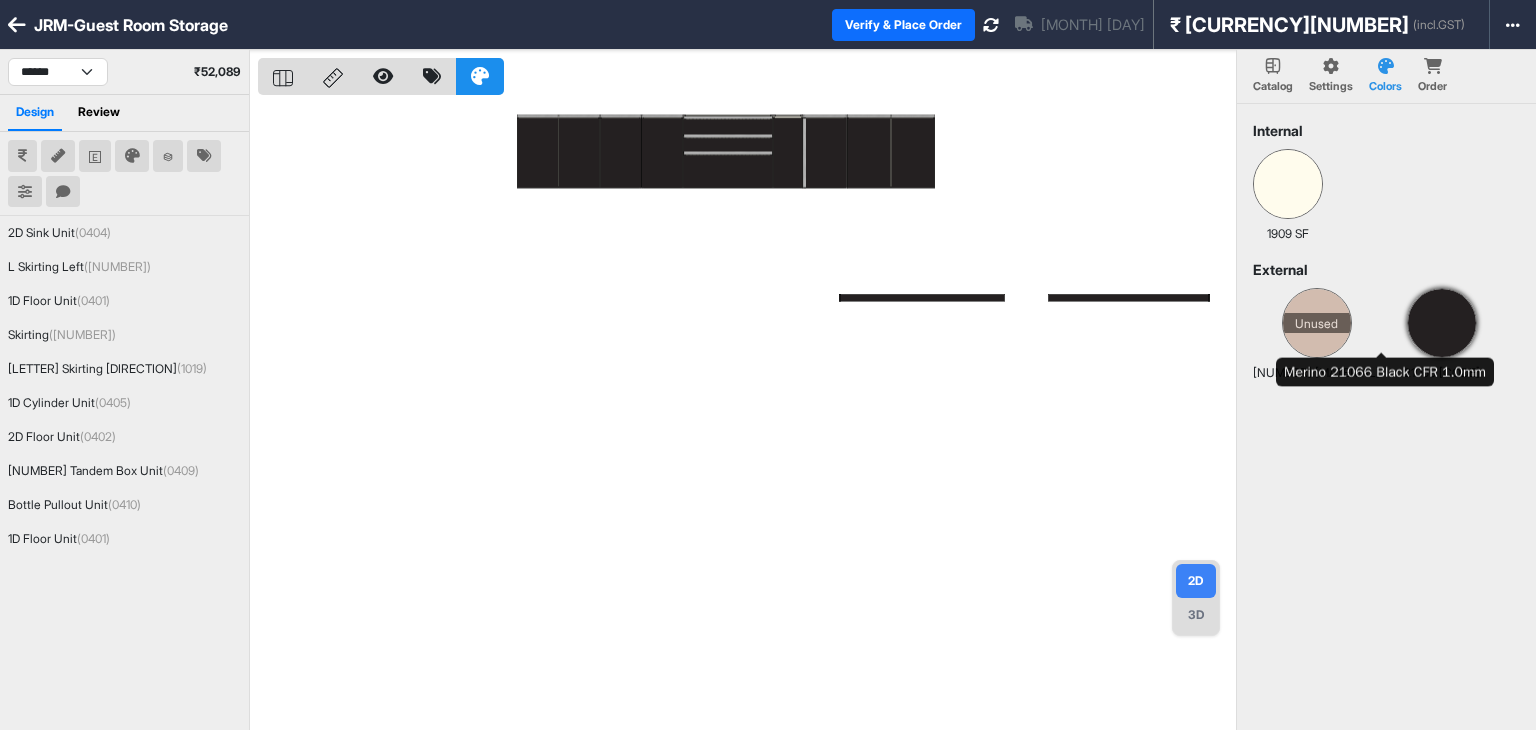 click at bounding box center [1442, 323] 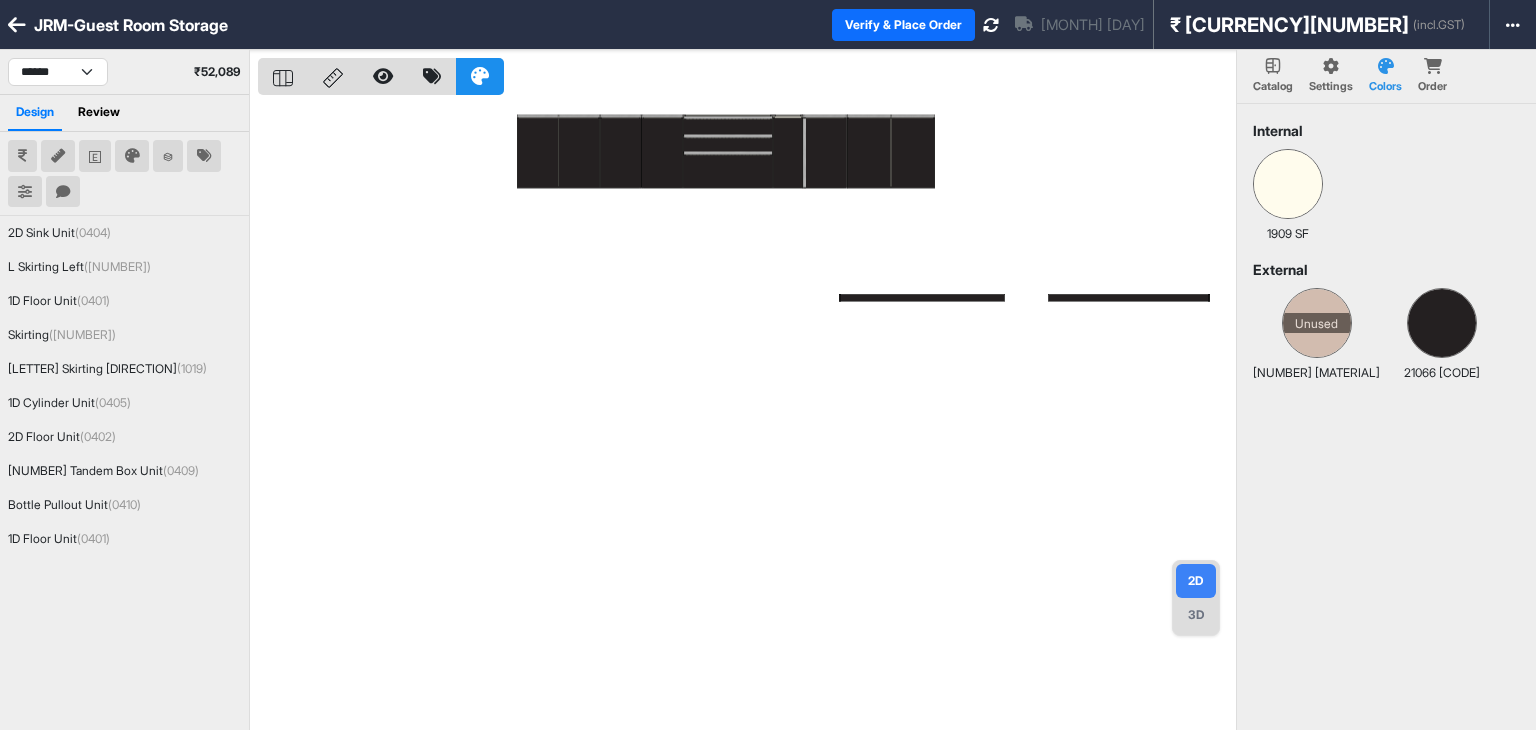 click on "21066 [CODE]" at bounding box center (1316, 373) 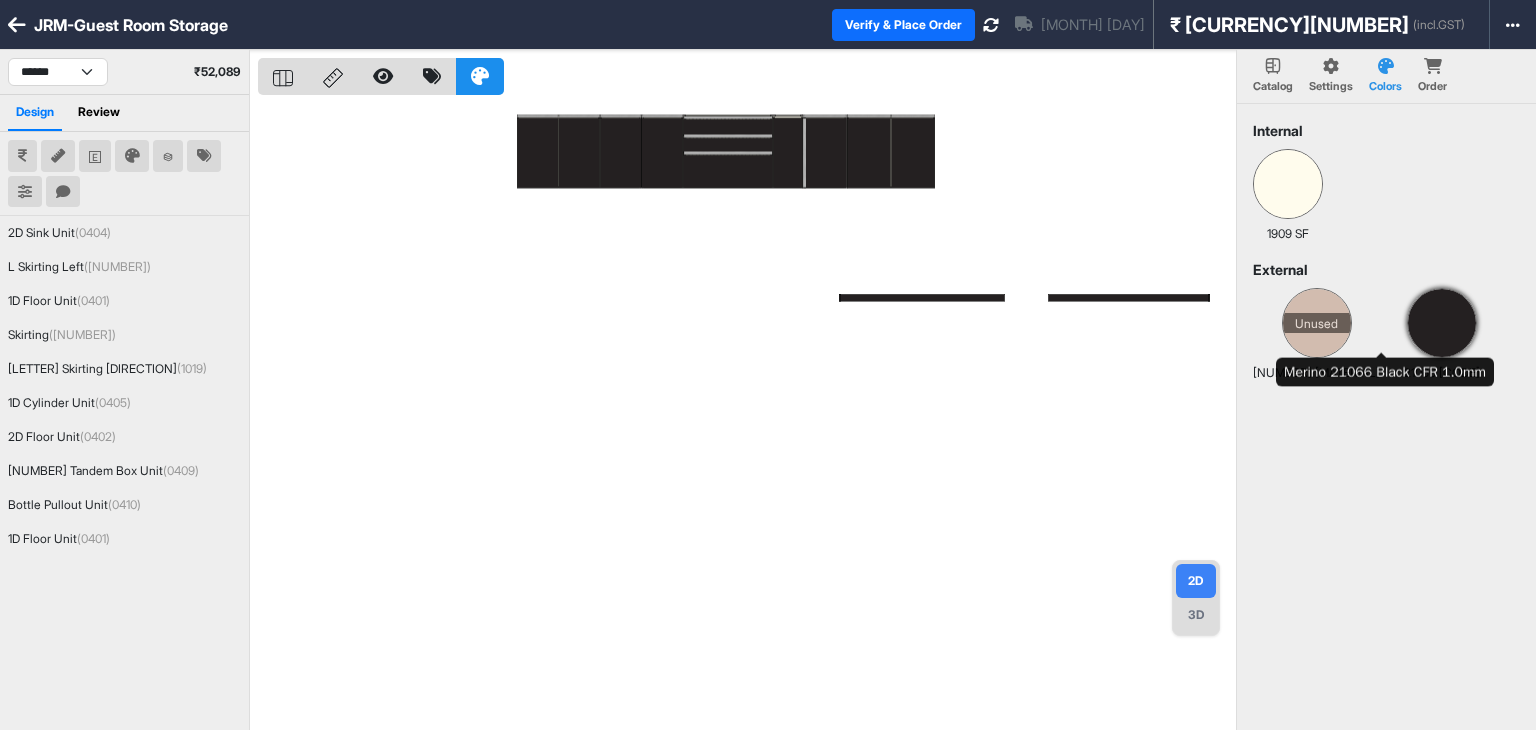click at bounding box center (1442, 323) 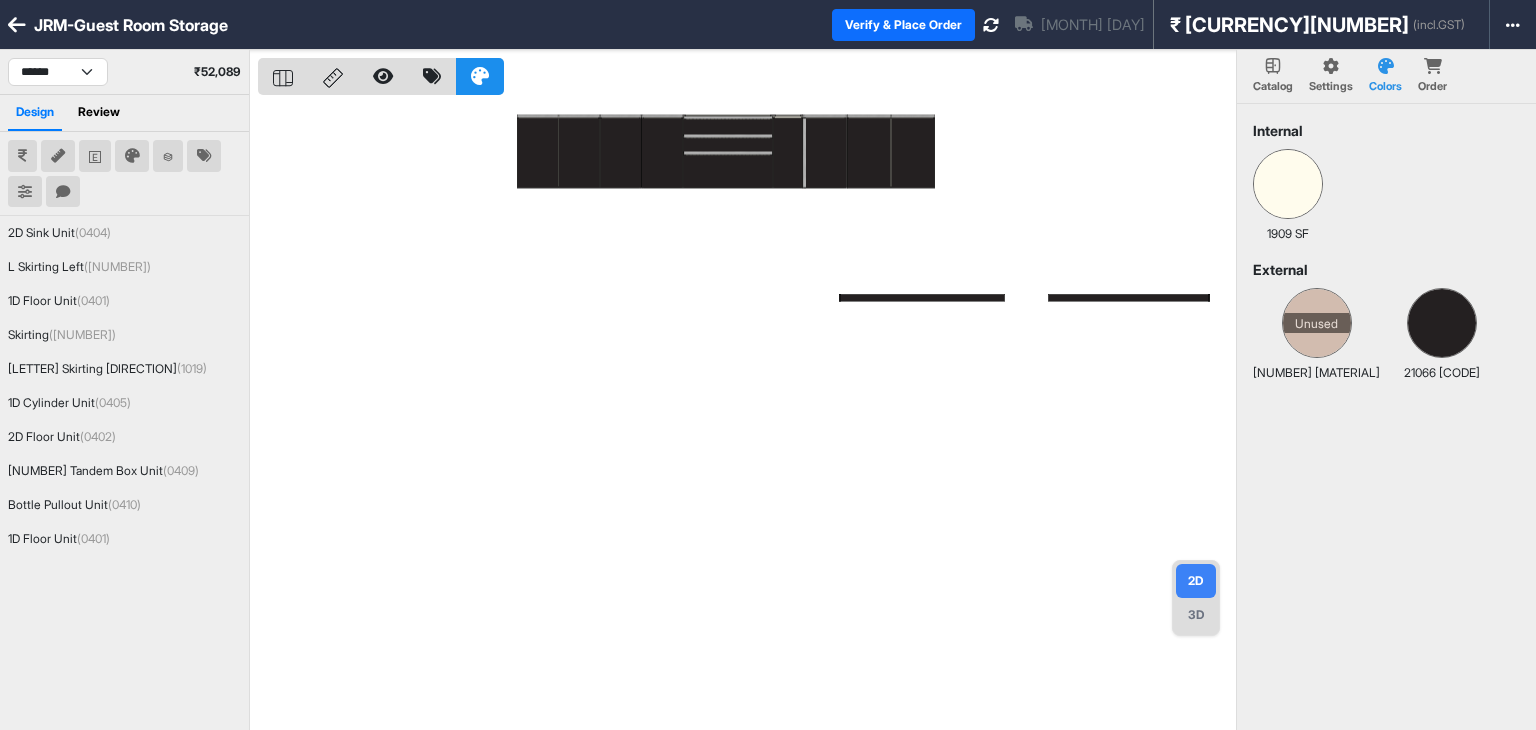 click on "21066 [CODE]" at bounding box center (1316, 373) 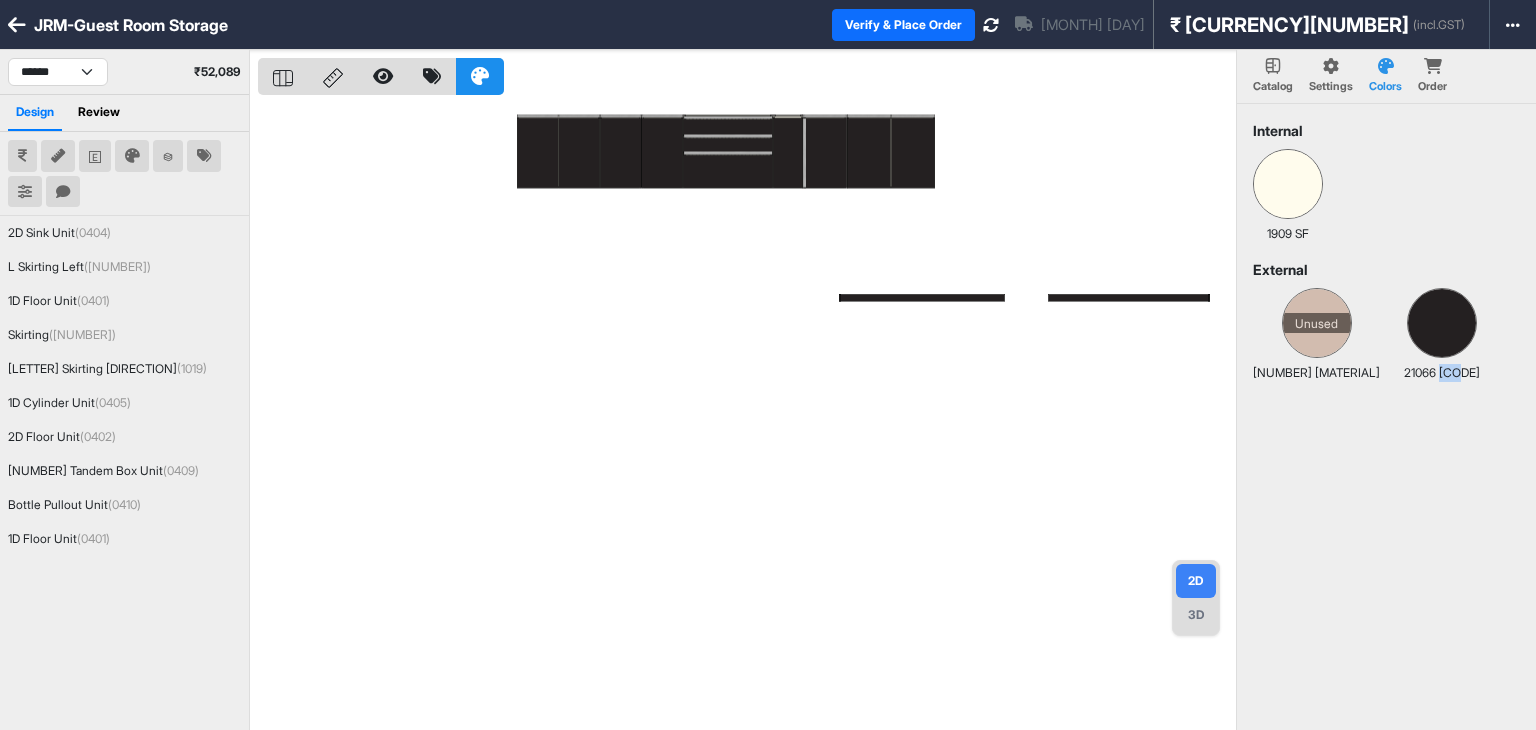 click on "21066 [CODE]" at bounding box center [1316, 373] 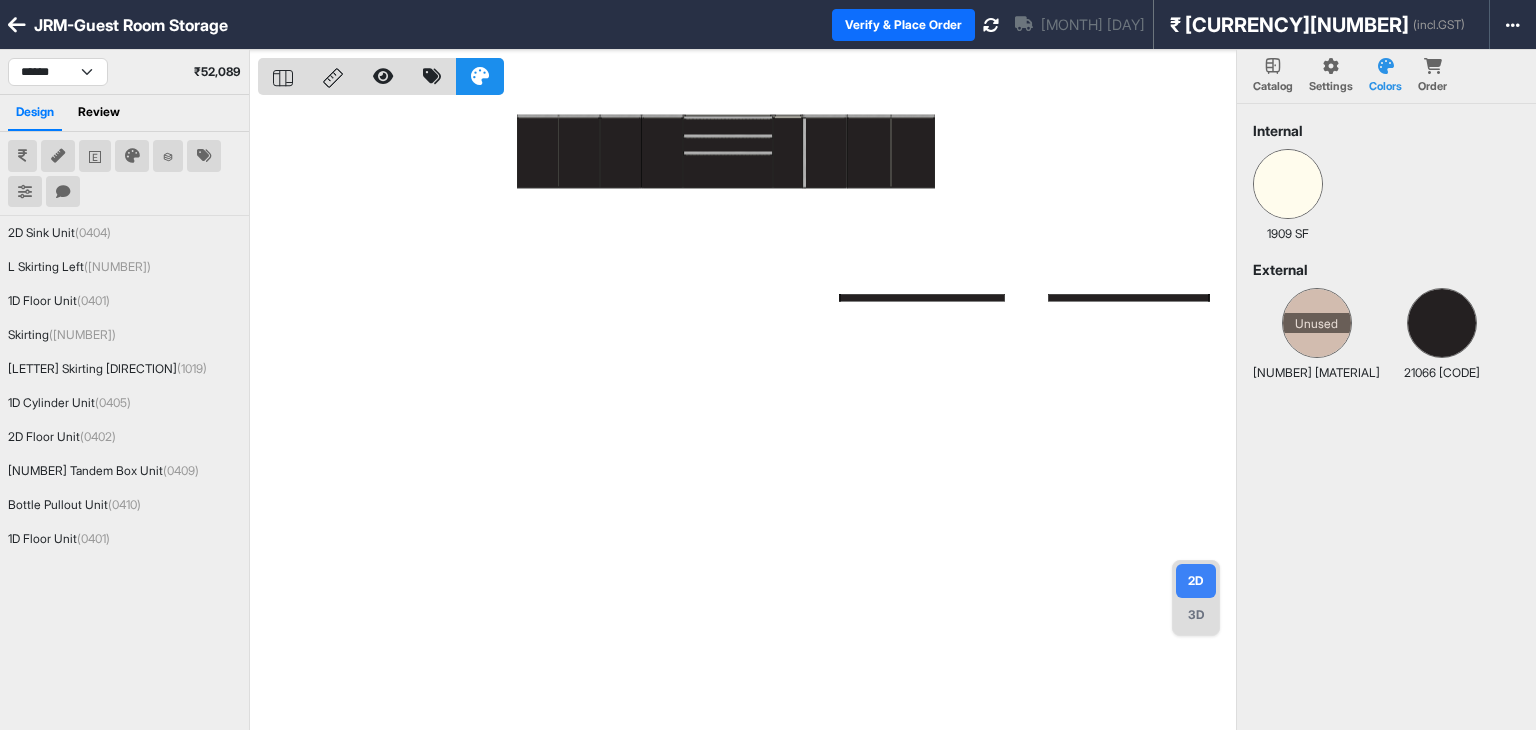 click on "Internal 1909 SF External Unused 21027 SF 21066 CFR" at bounding box center (1386, 469) 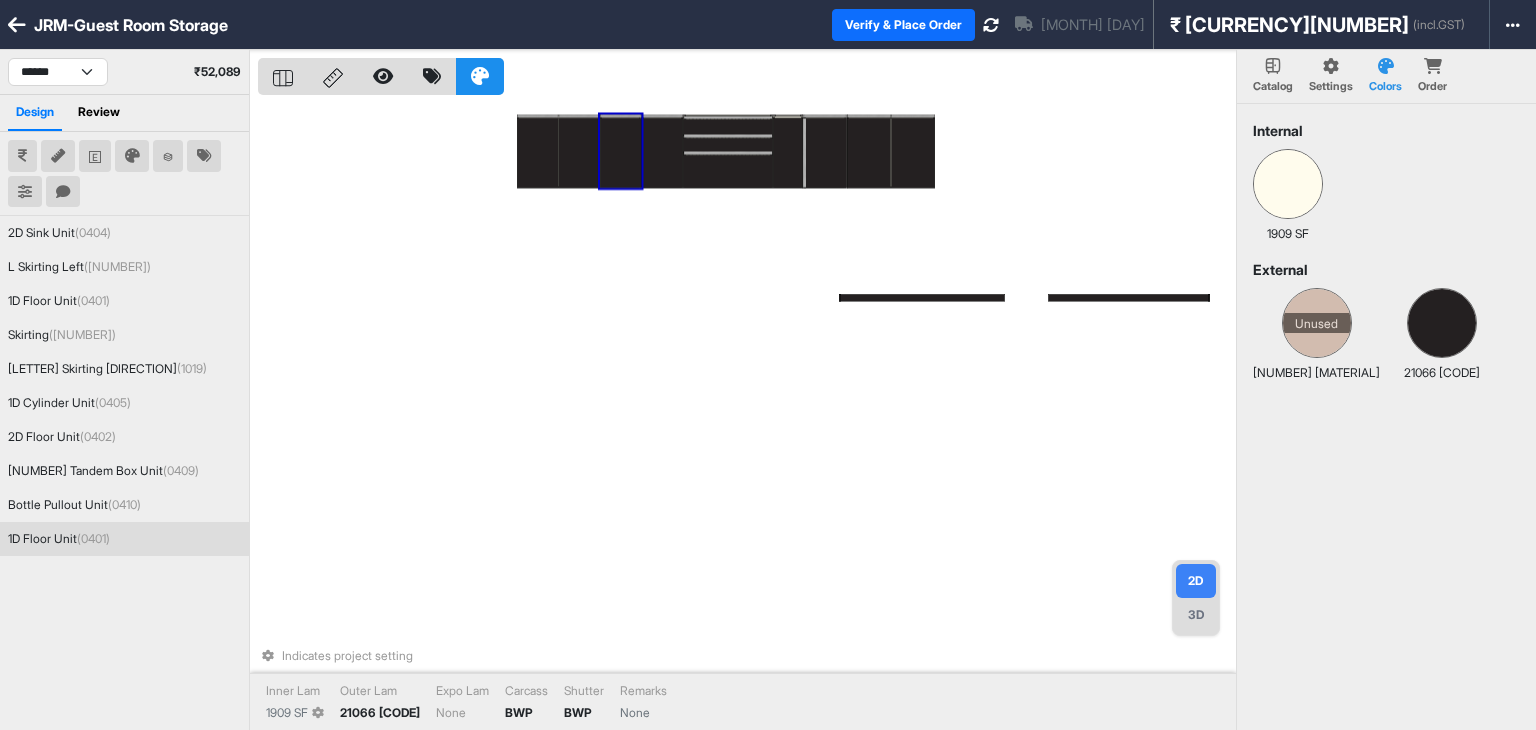 click at bounding box center (620, 153) 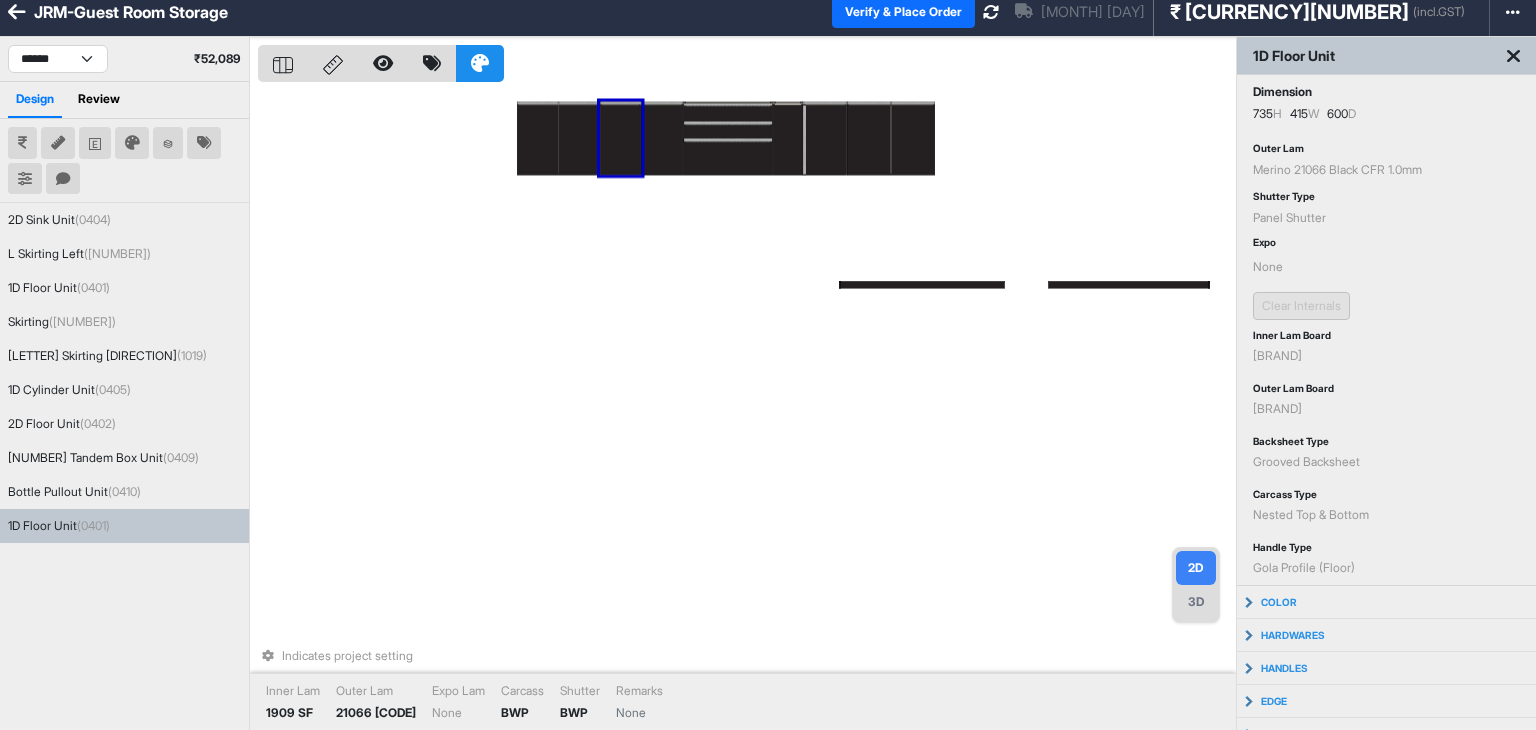 scroll, scrollTop: 0, scrollLeft: 0, axis: both 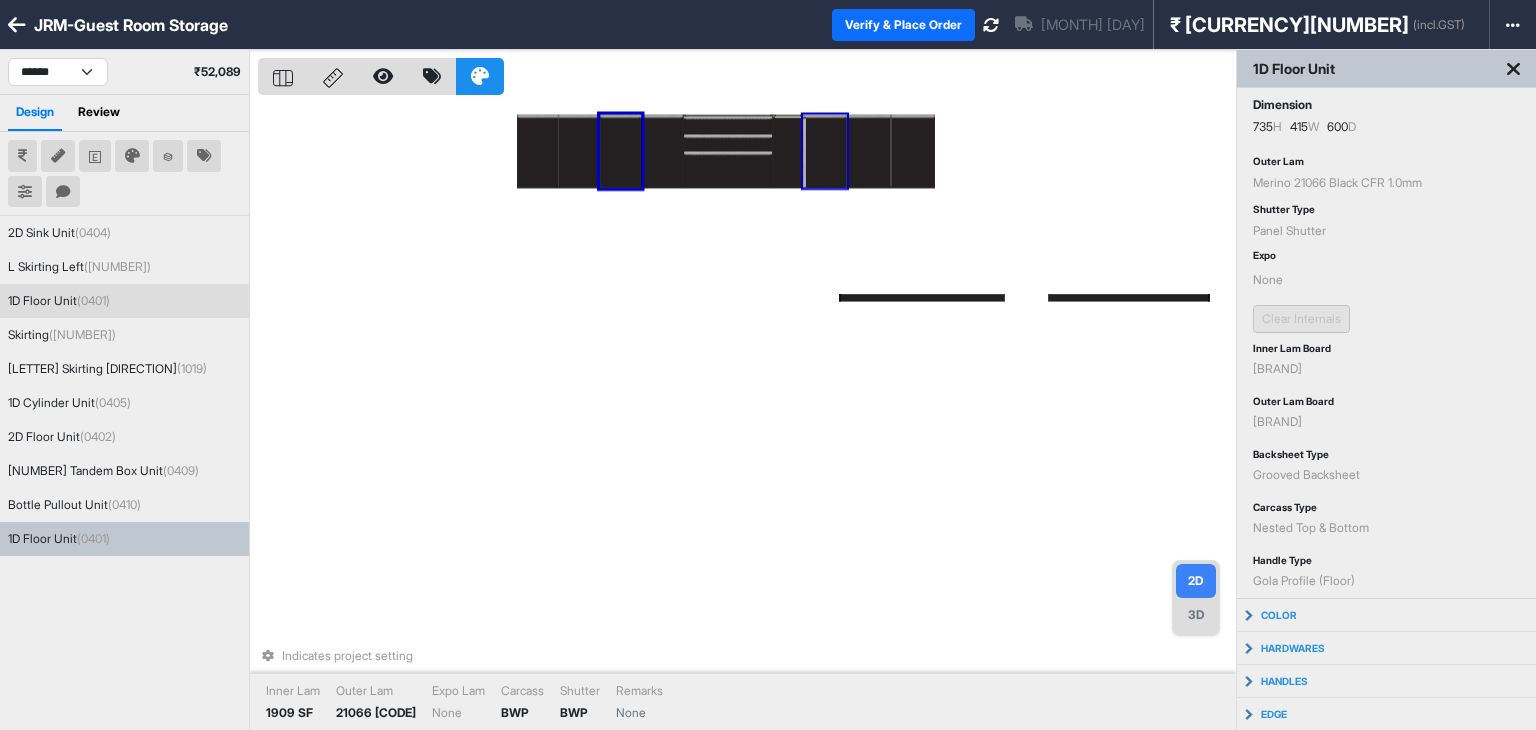 click on "[NUMBER] [UNIT_TYPE] ([CODE])" at bounding box center (124, 301) 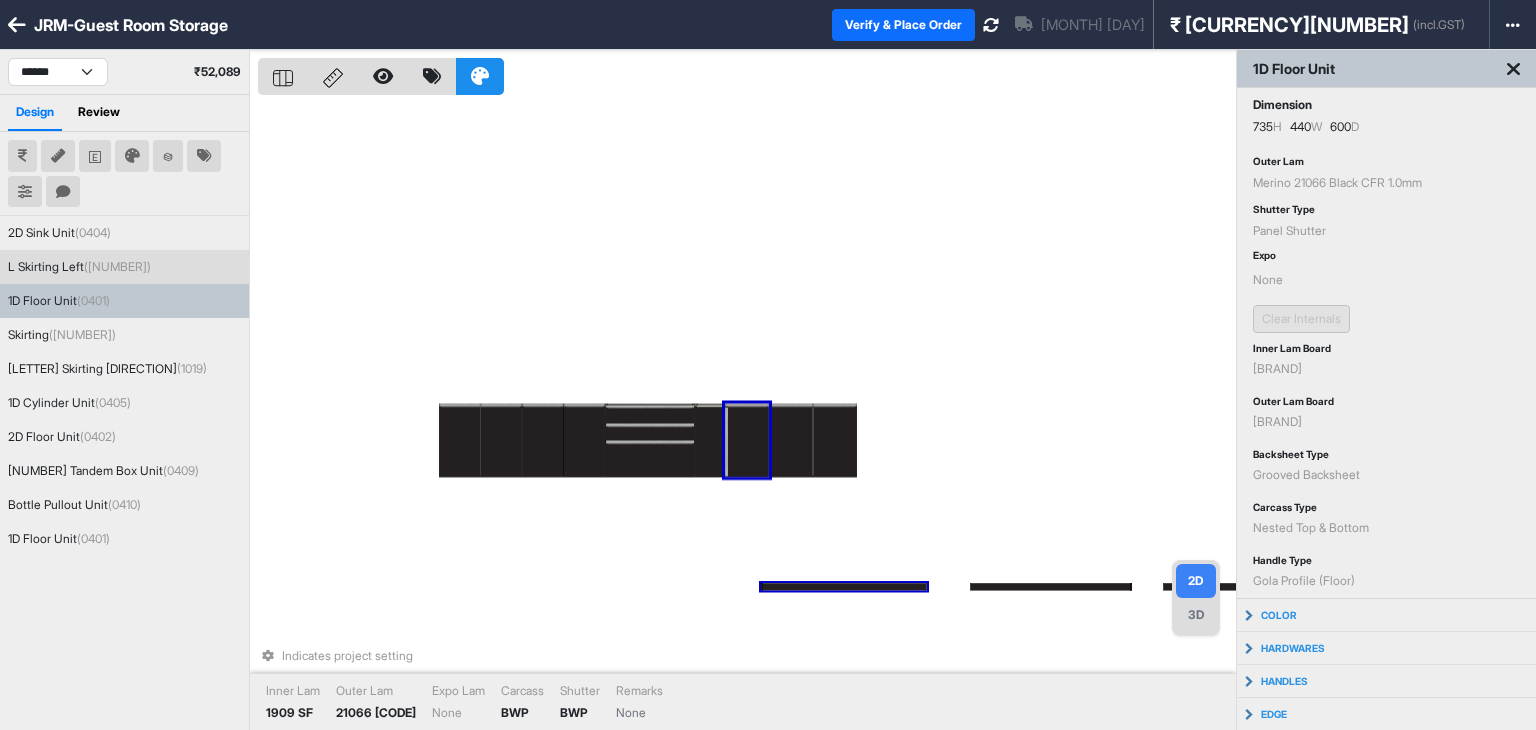 click on "L Skirting Left  ([NUMBER])" at bounding box center (124, 267) 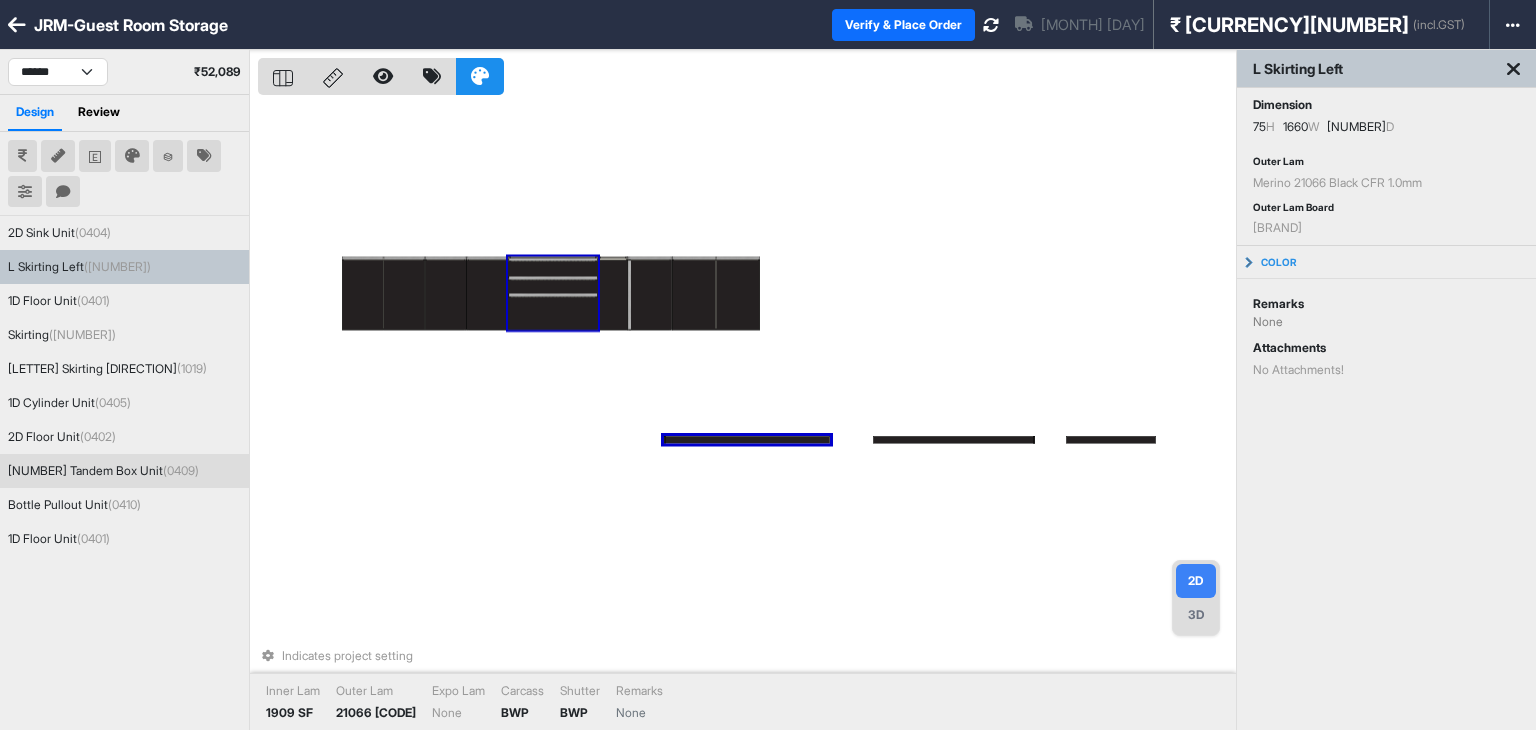 click at bounding box center [1513, 69] 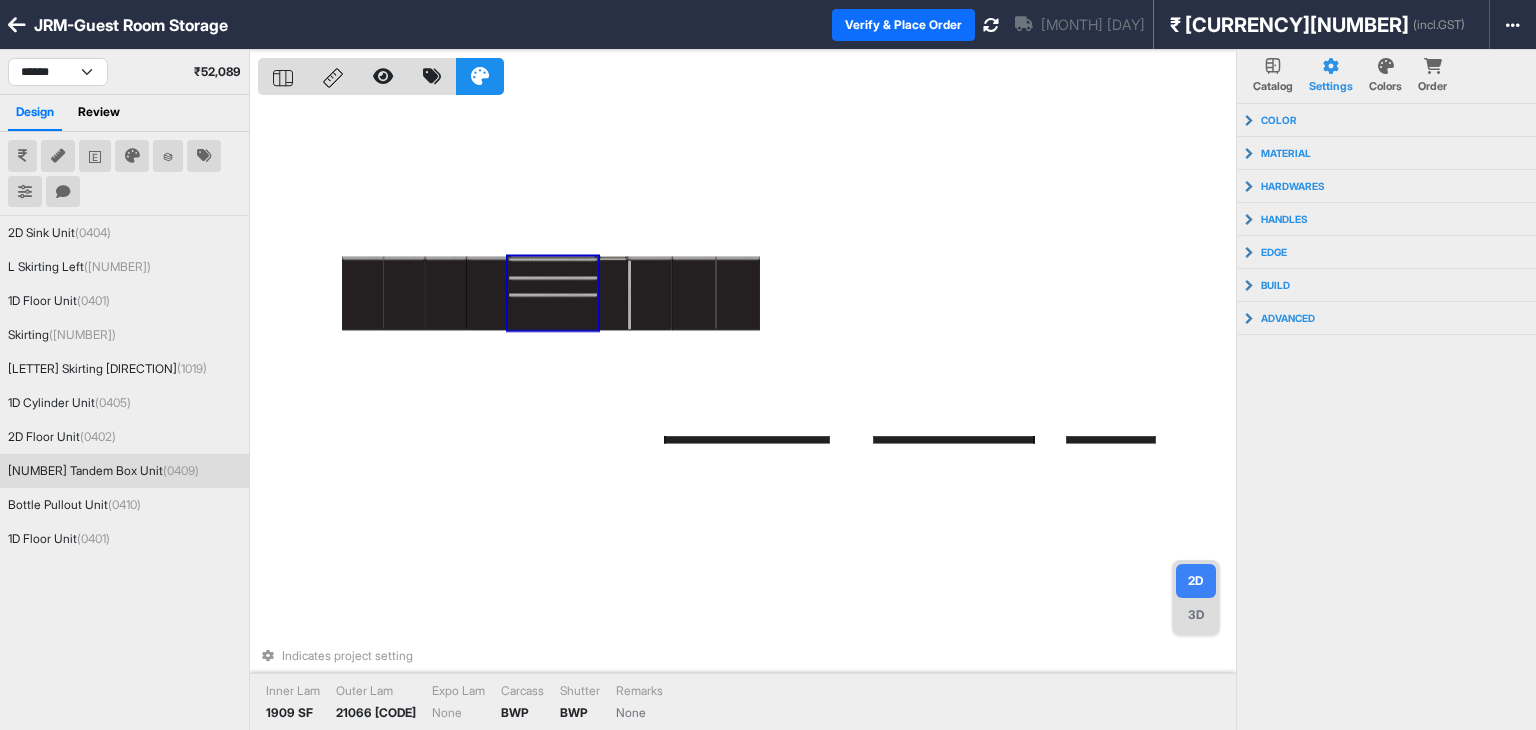 click on "JRM-Guest Room Storage" at bounding box center (416, 25) 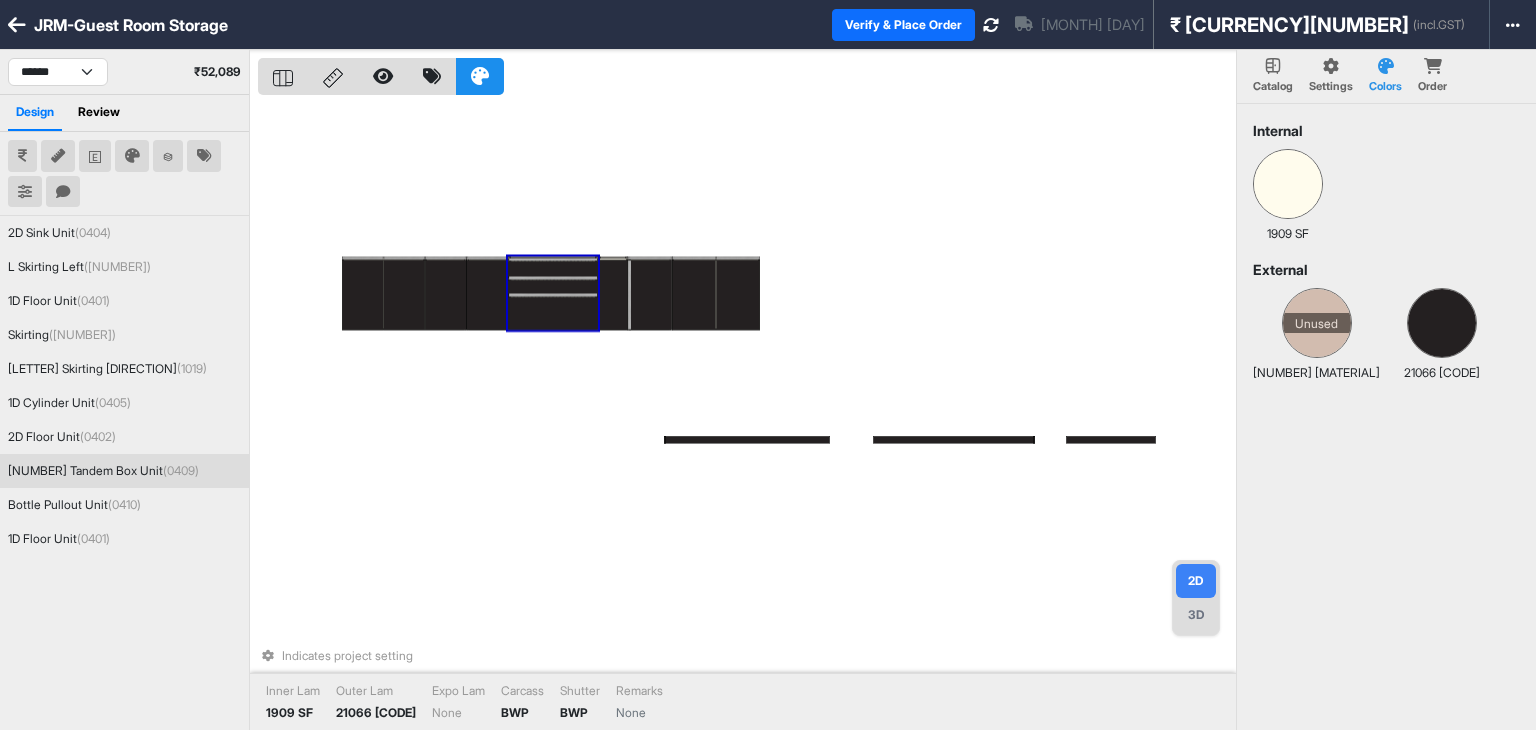 click on "1909 SF" at bounding box center (1386, 196) 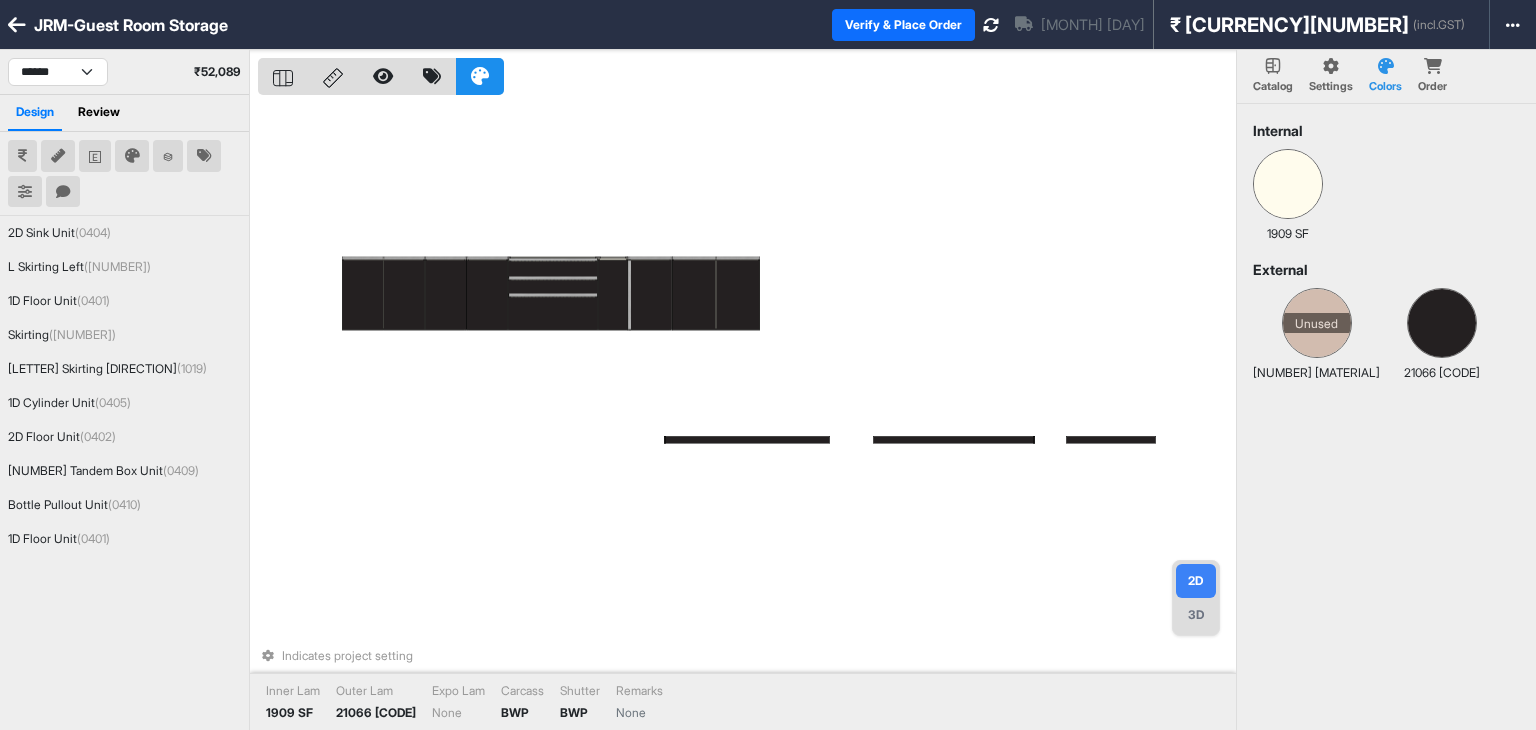 click on "21066 [CODE]" at bounding box center (1316, 373) 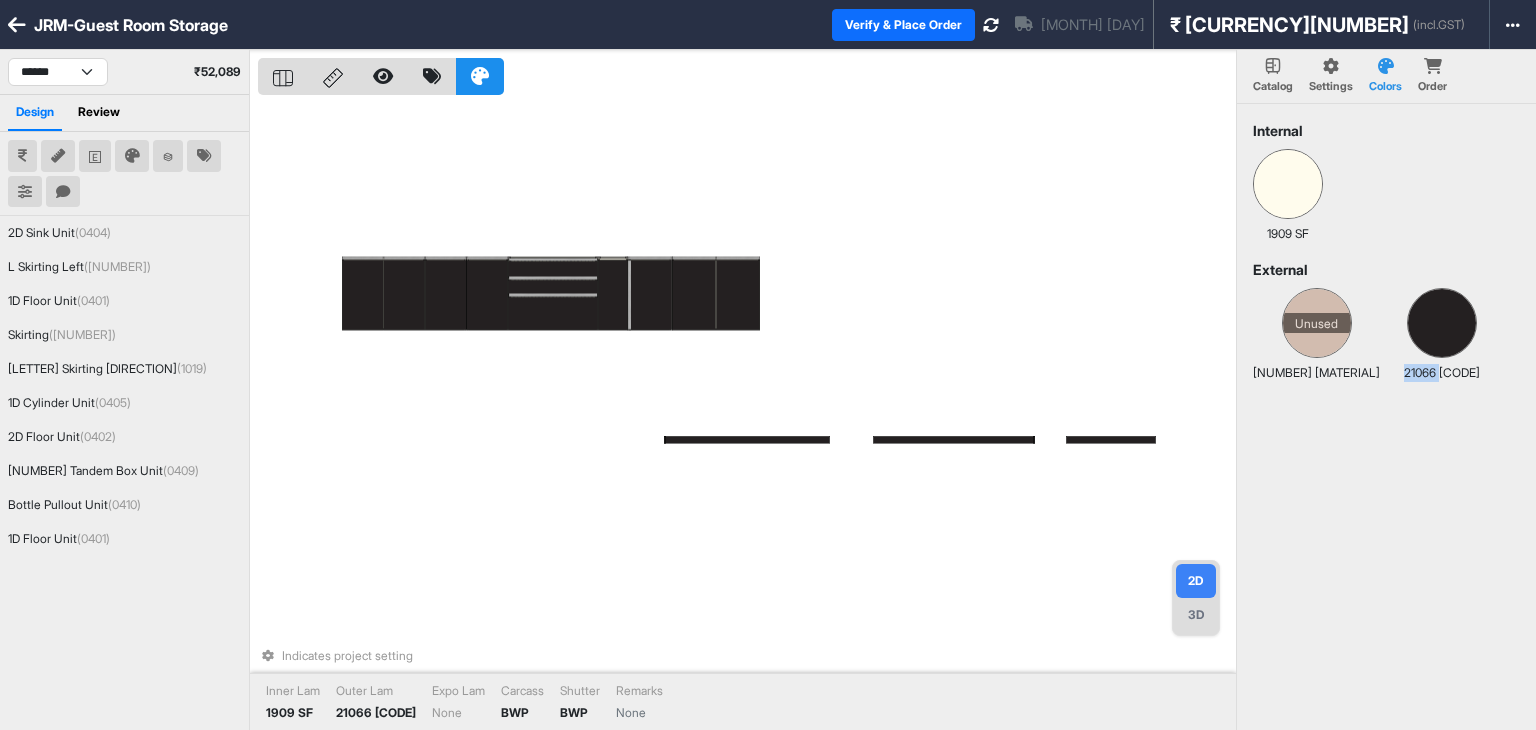 click on "21066 [CODE]" at bounding box center [1316, 373] 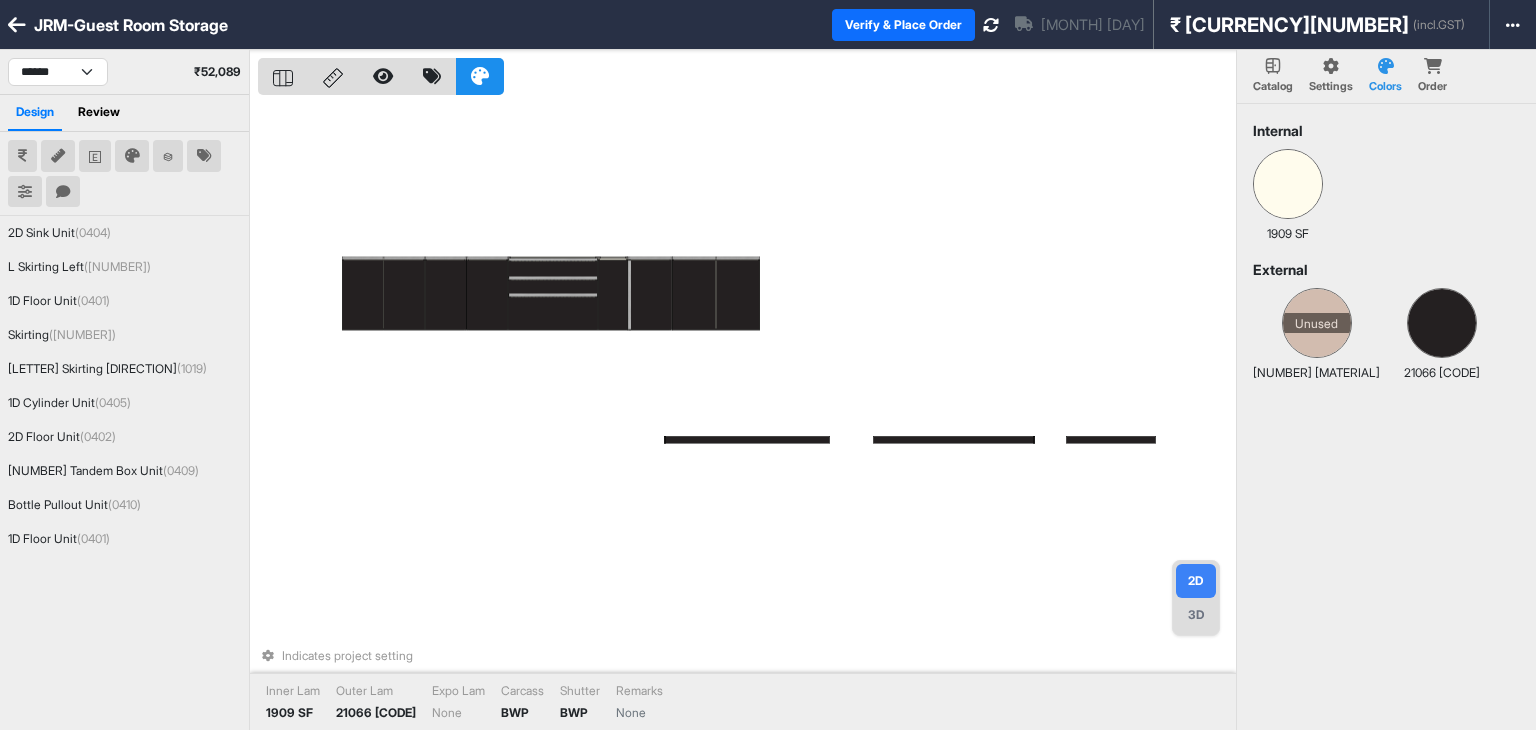 click on "21066 [CODE]" at bounding box center [1316, 373] 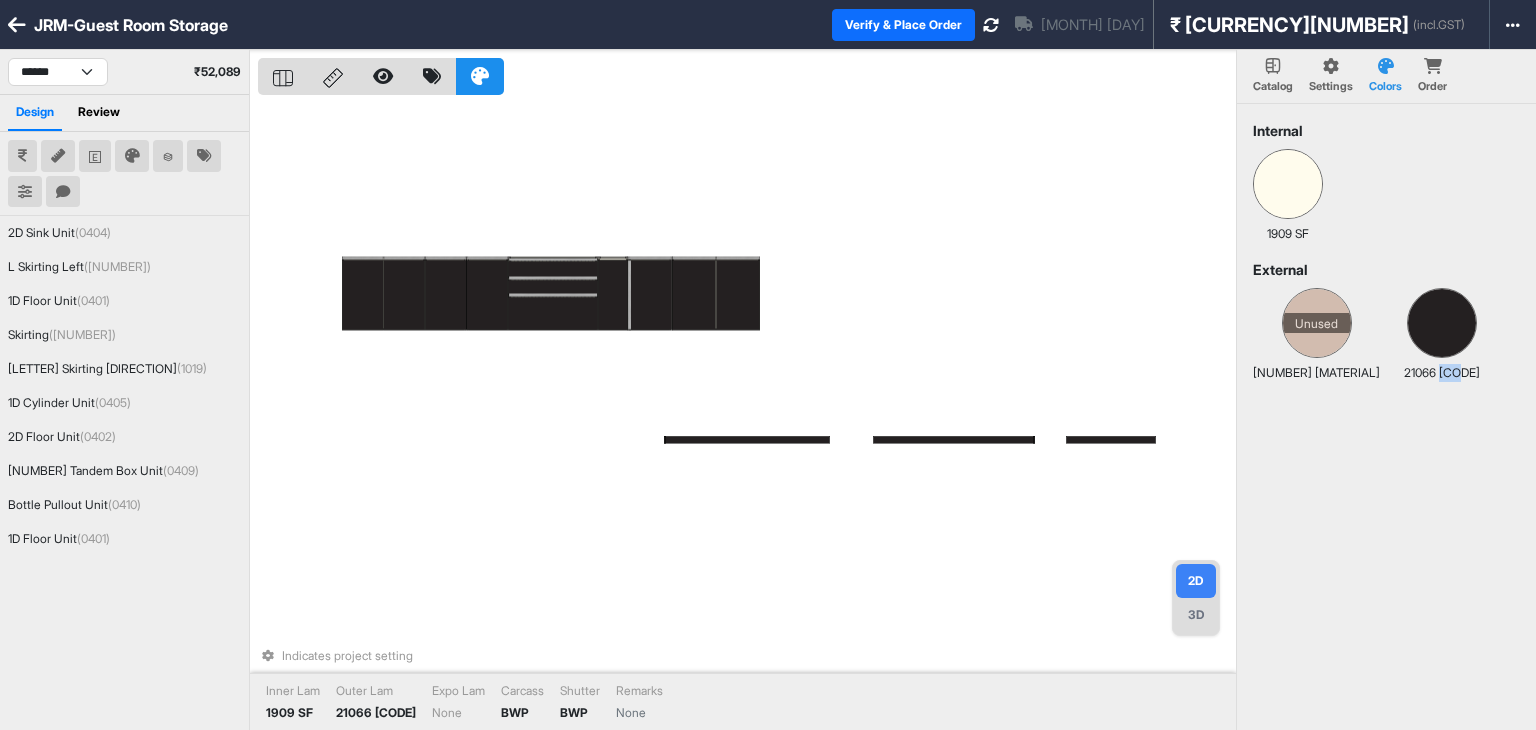 click on "21066 [CODE]" at bounding box center [1316, 373] 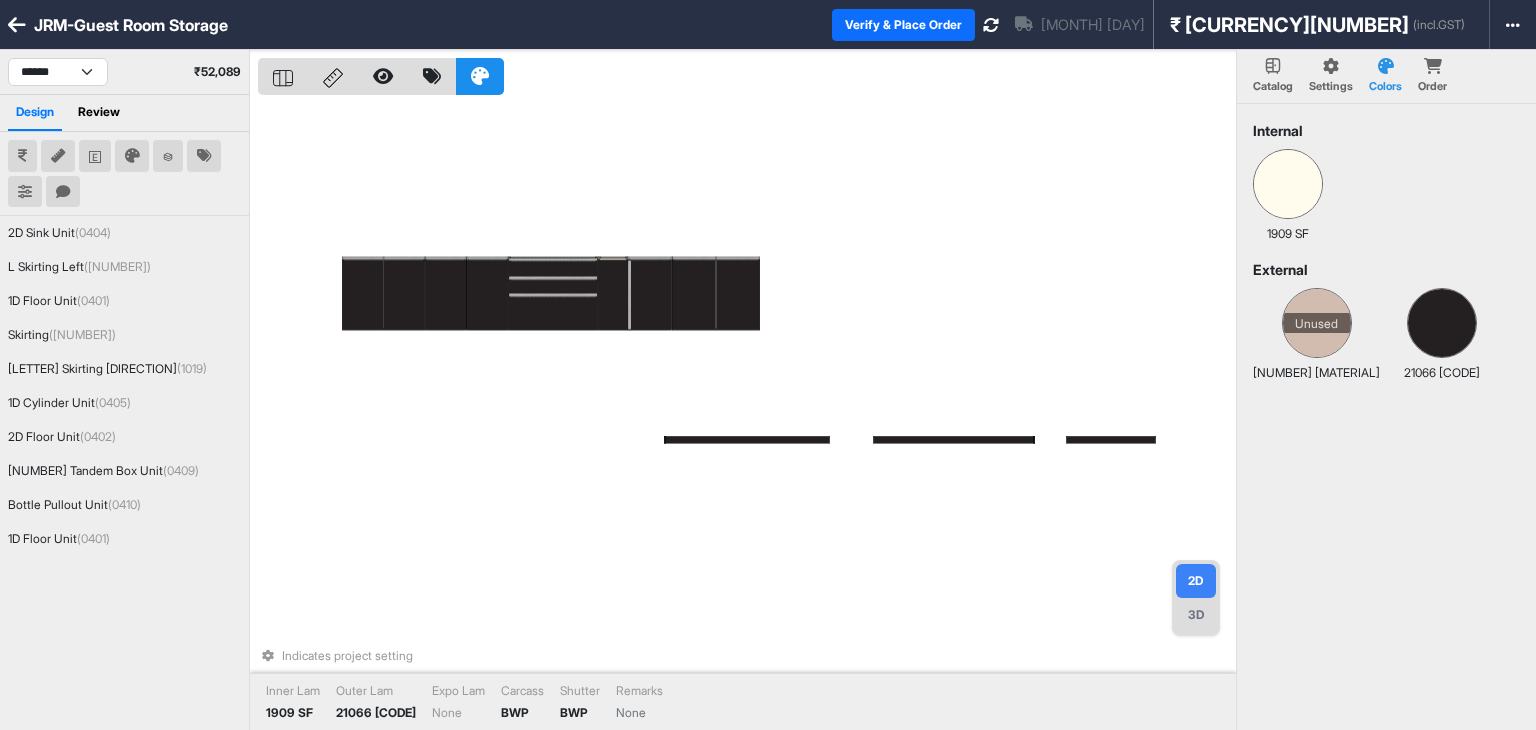click on "Internal 1909 SF External Unused 21027 SF 21066 CFR" at bounding box center (1386, 469) 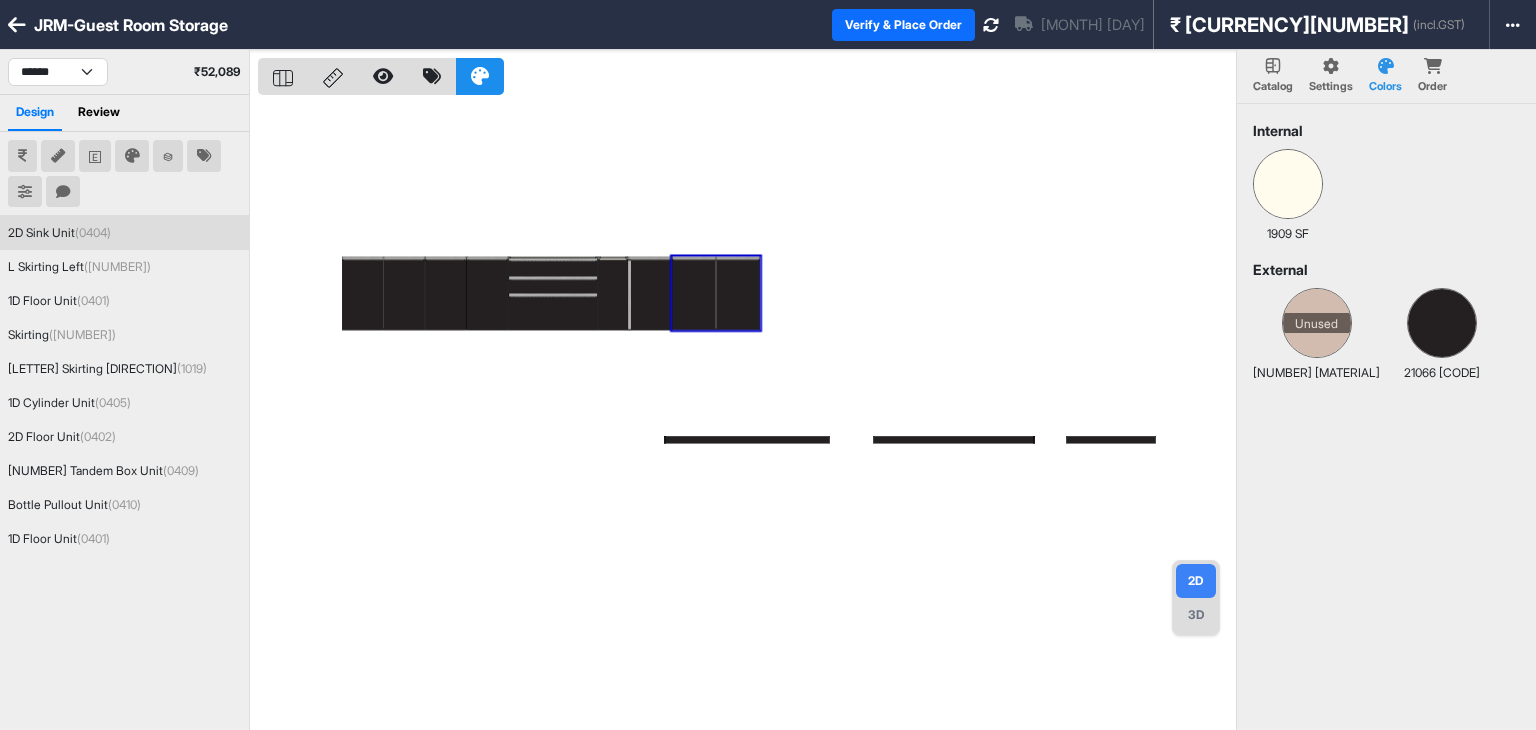 click on "[NUMBER] [UNIT_TYPE] ([CODE])" at bounding box center (124, 233) 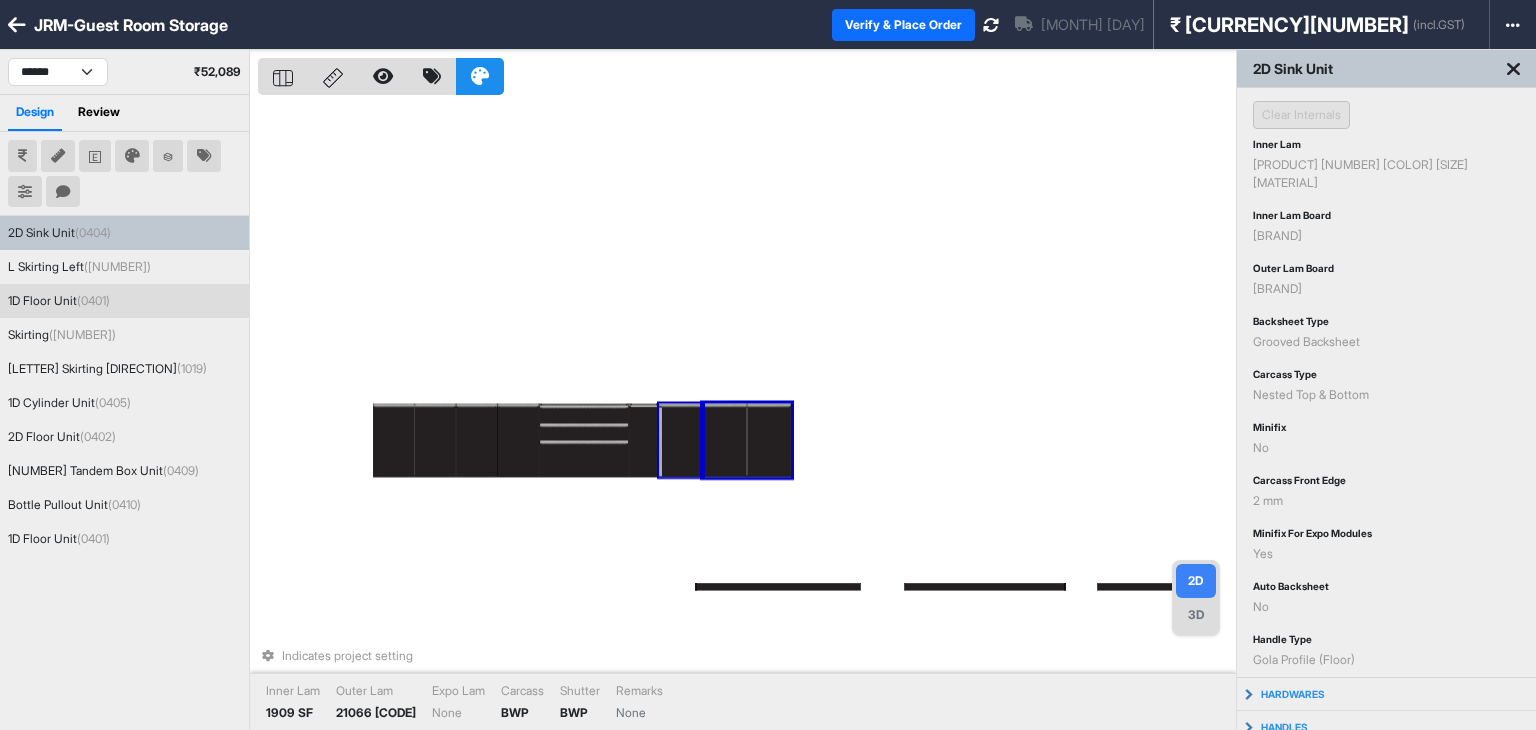 scroll, scrollTop: 0, scrollLeft: 0, axis: both 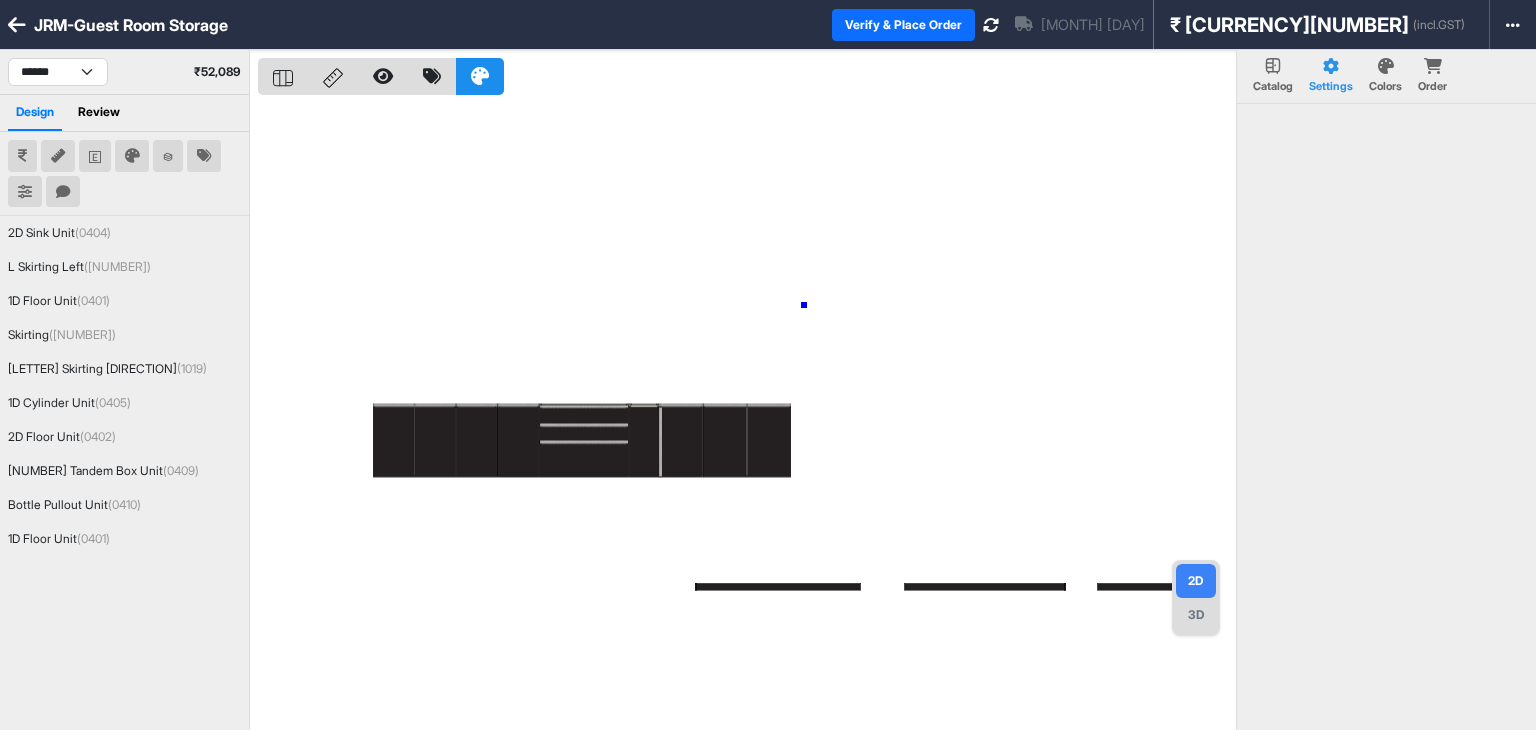 click at bounding box center [747, 415] 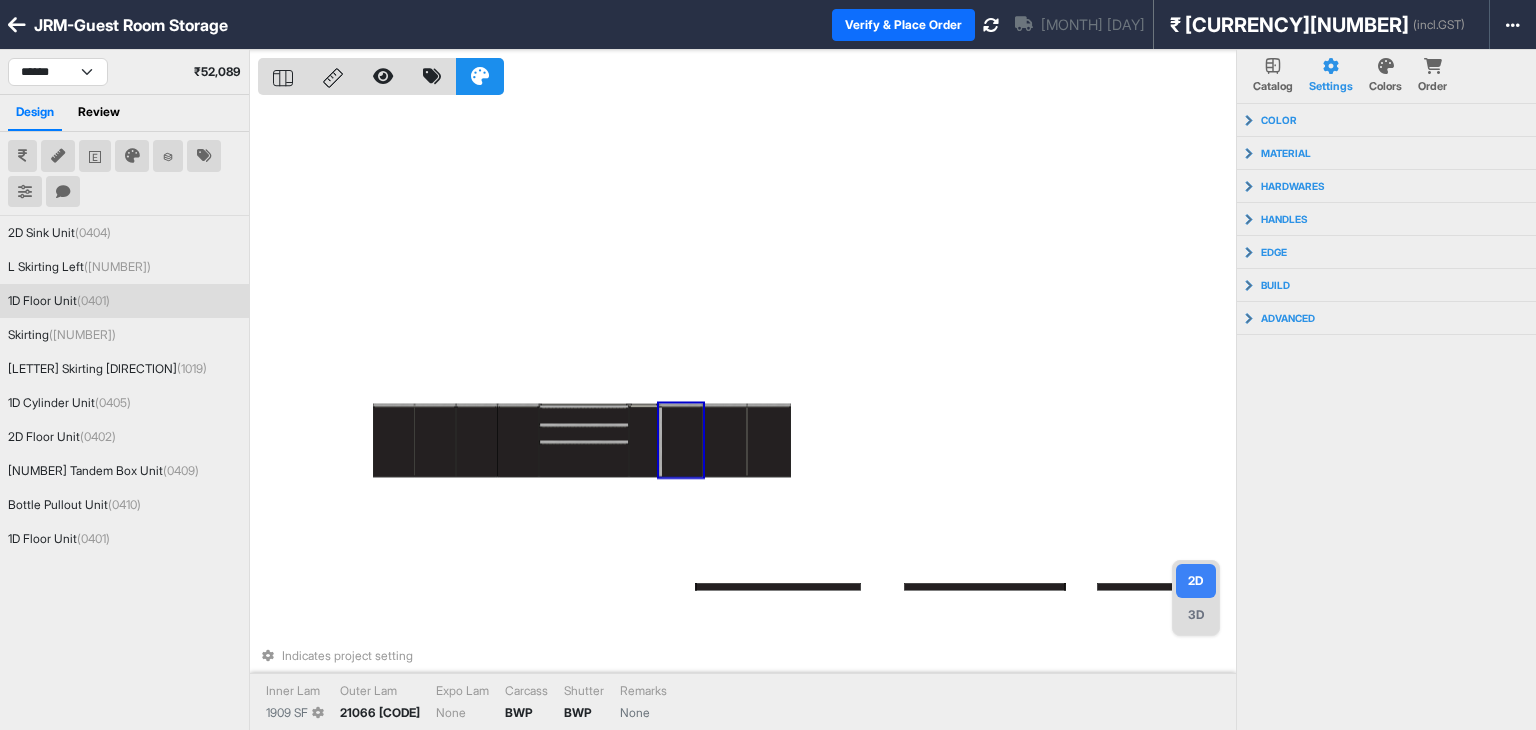 click at bounding box center [681, 441] 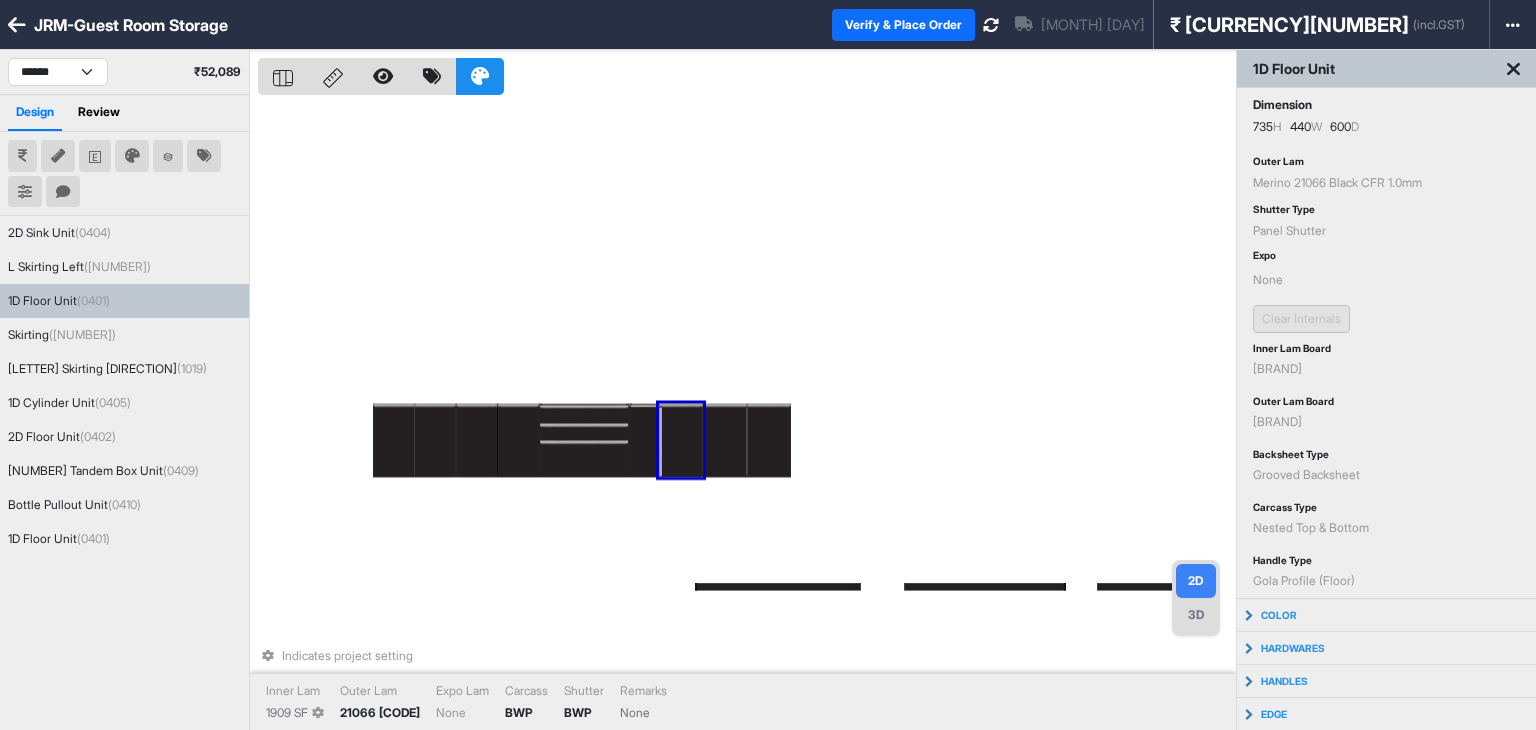 click at bounding box center [681, 441] 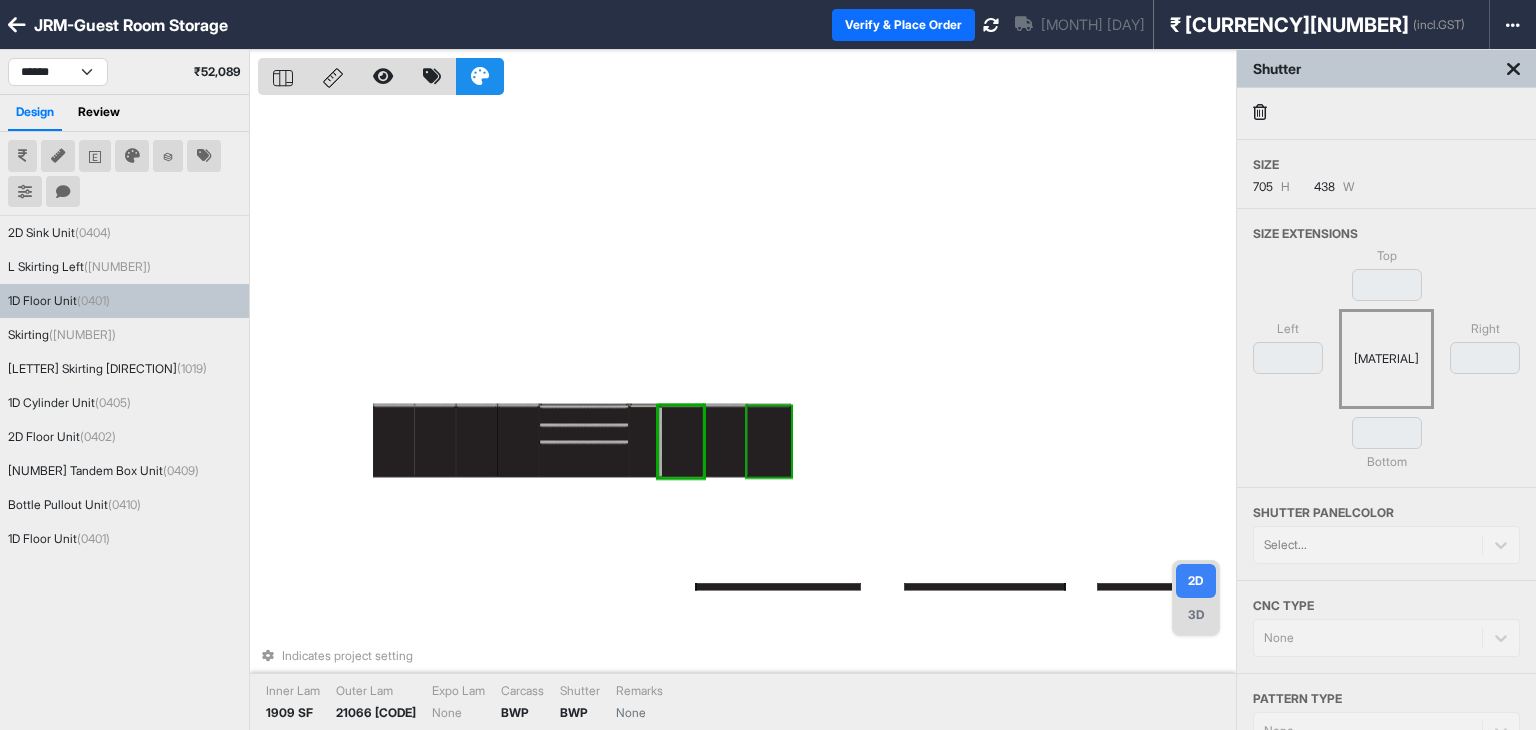 click on "Indicates project setting Inner Lam 1909 SF Outer Lam 21066 CFR Expo Lam None Carcass BWP Shutter BWP Remarks None" at bounding box center (747, 415) 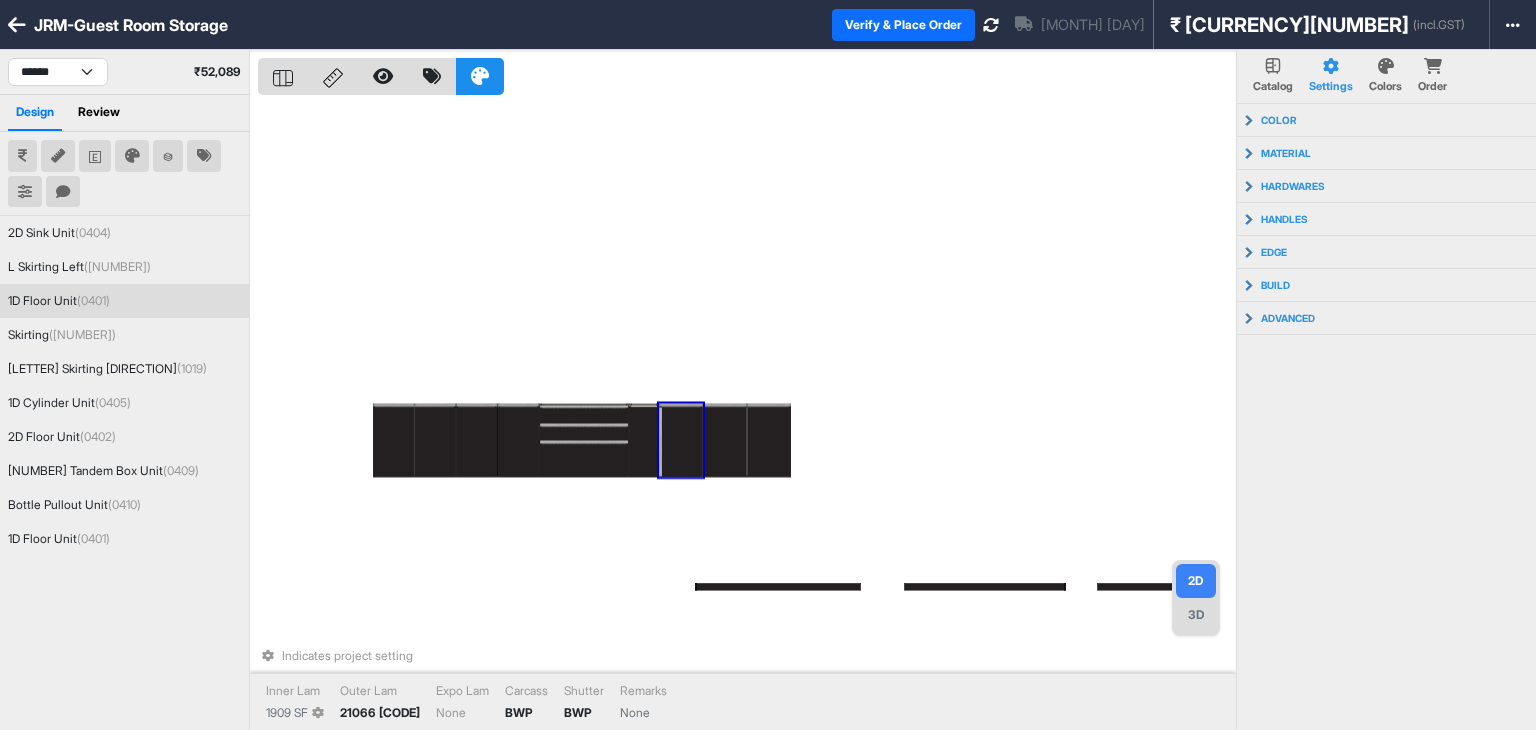 click at bounding box center (681, 441) 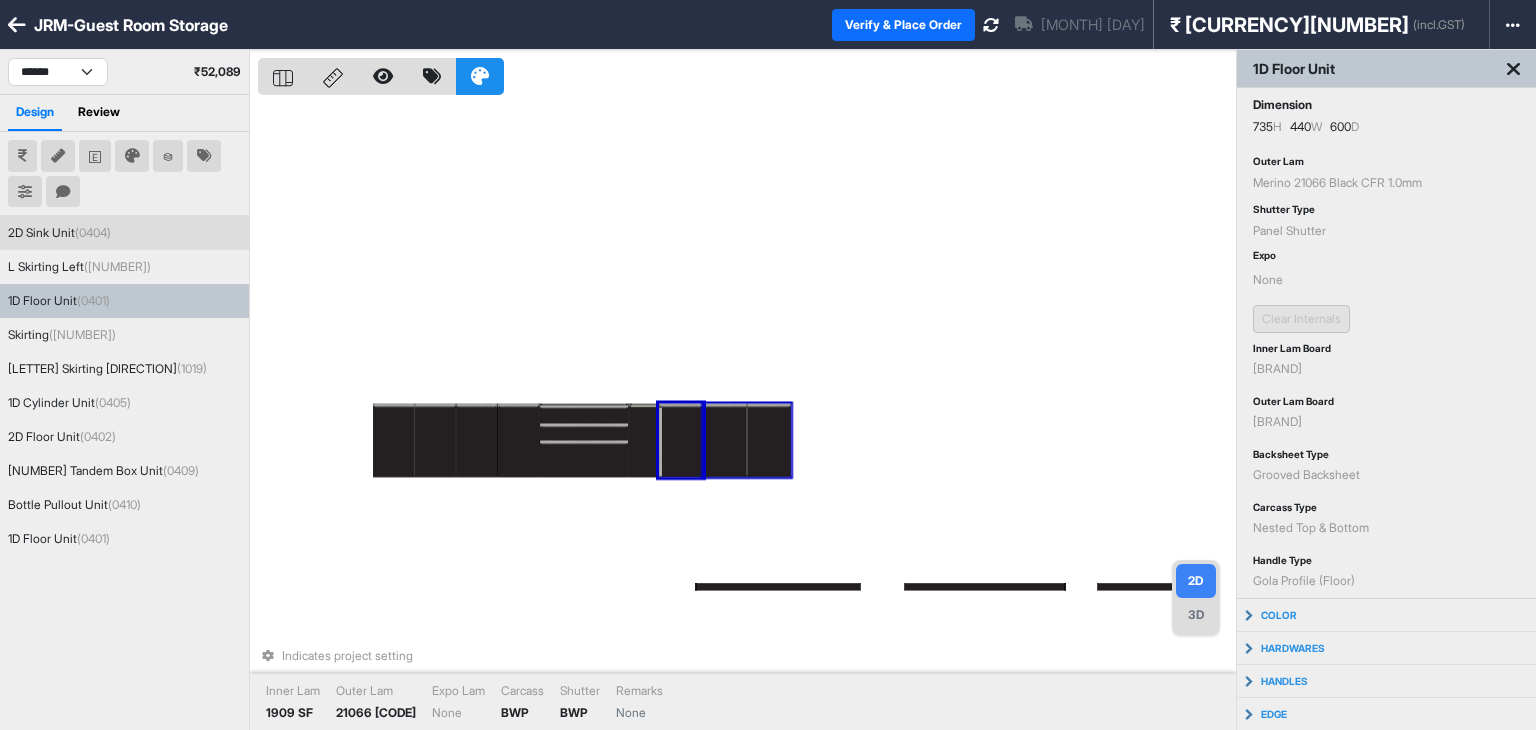 click at bounding box center [1513, 69] 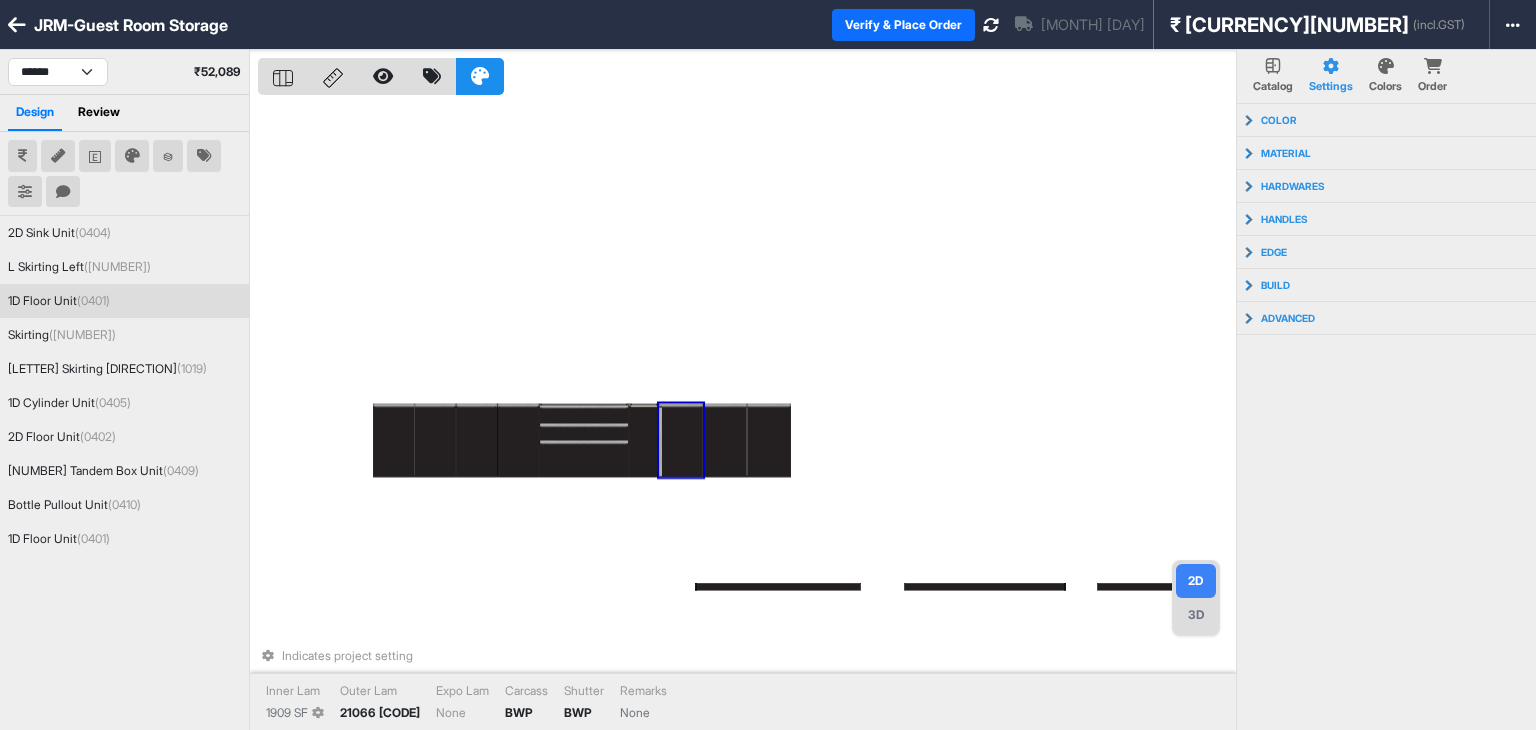 click at bounding box center (681, 441) 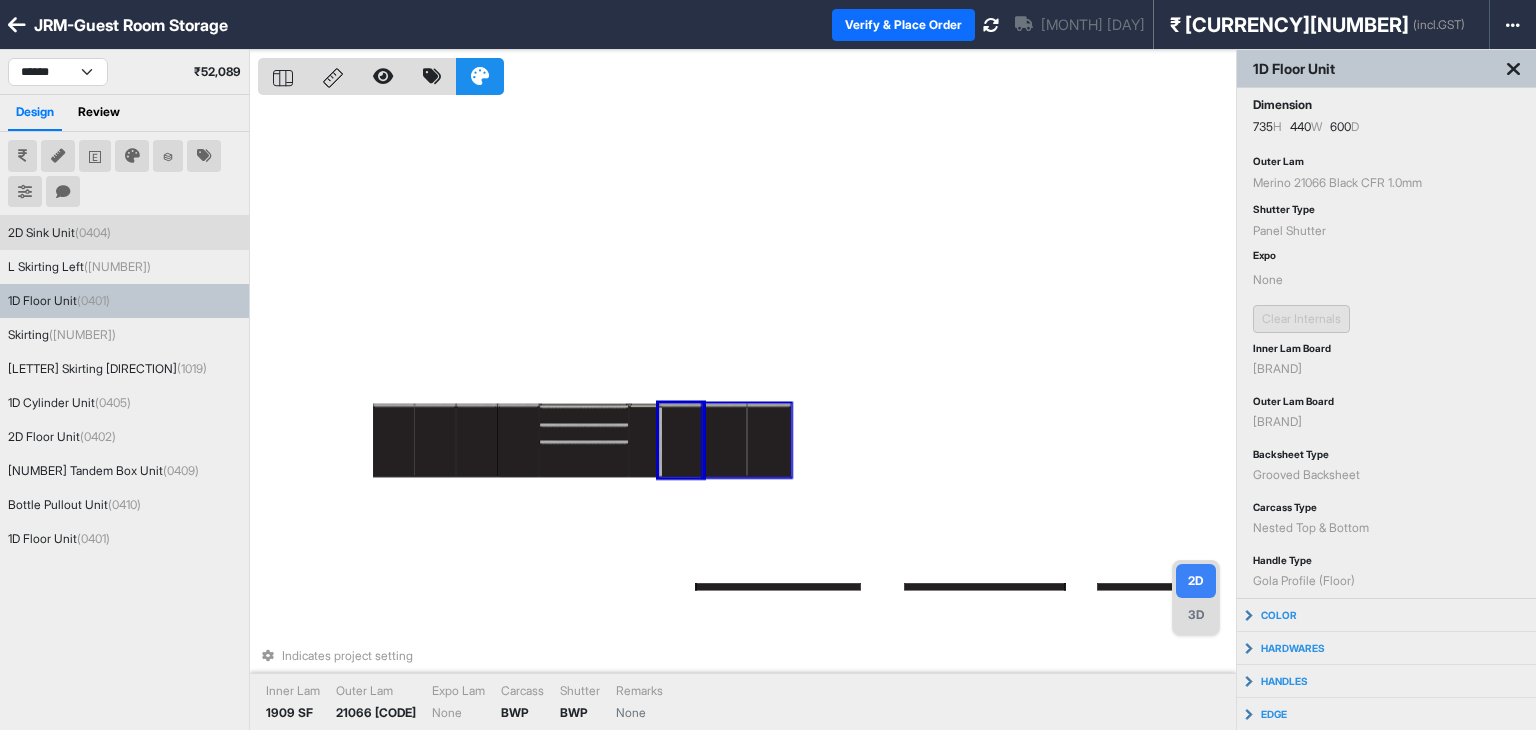 click on "Indicates project setting Inner Lam 1909 SF Outer Lam 21066 CFR Expo Lam None Carcass BWP Shutter BWP Remarks None" at bounding box center (747, 415) 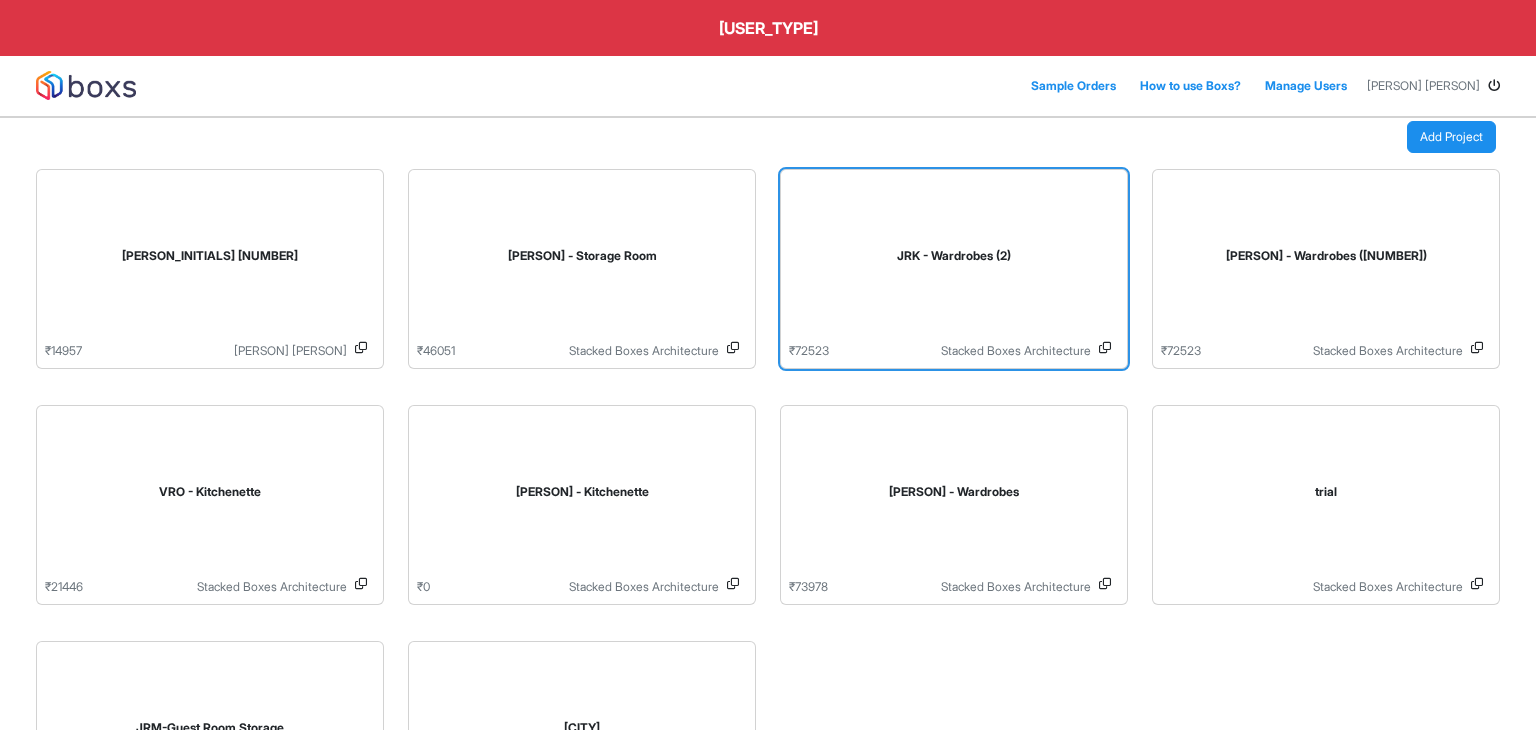 scroll, scrollTop: 0, scrollLeft: 0, axis: both 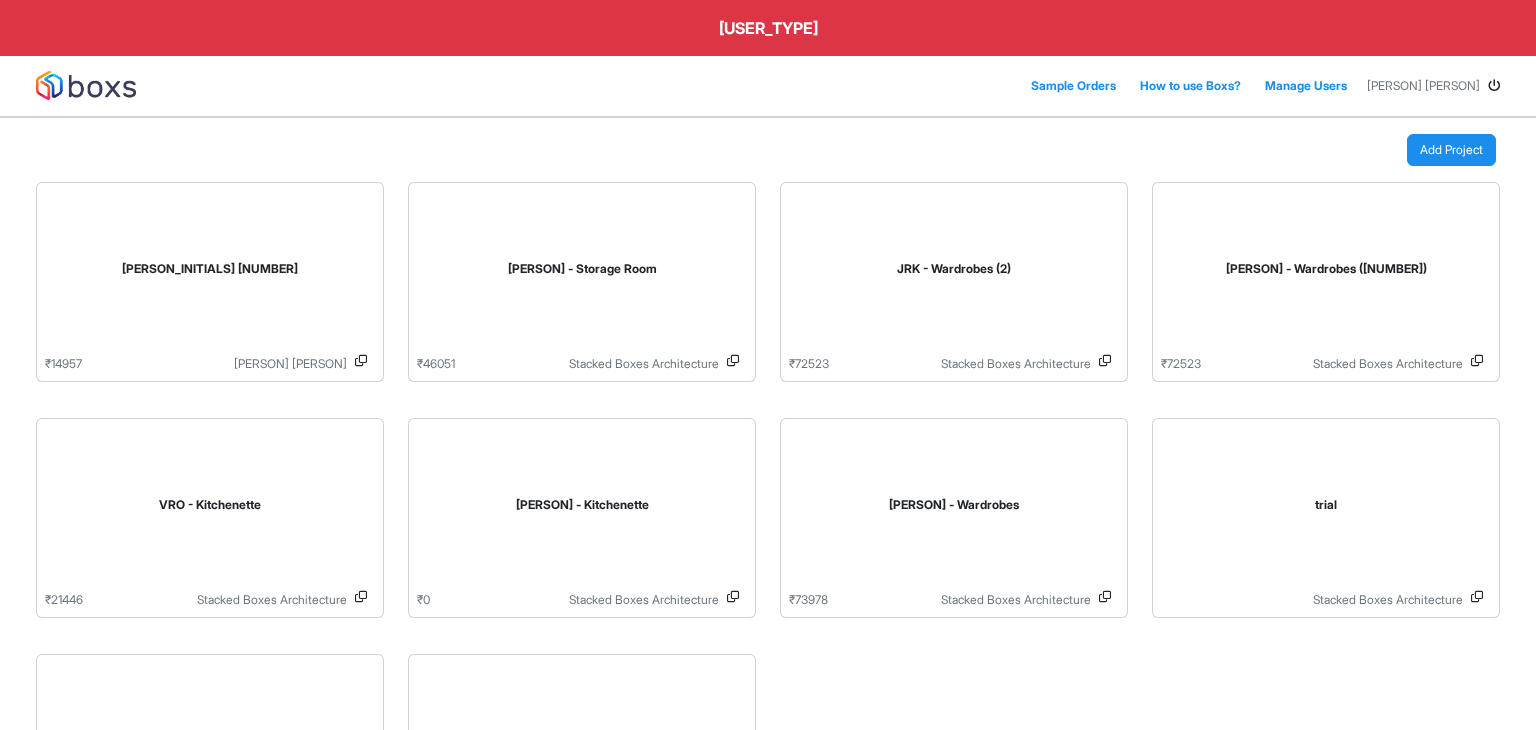click on "Manage Users" at bounding box center [1306, 86] 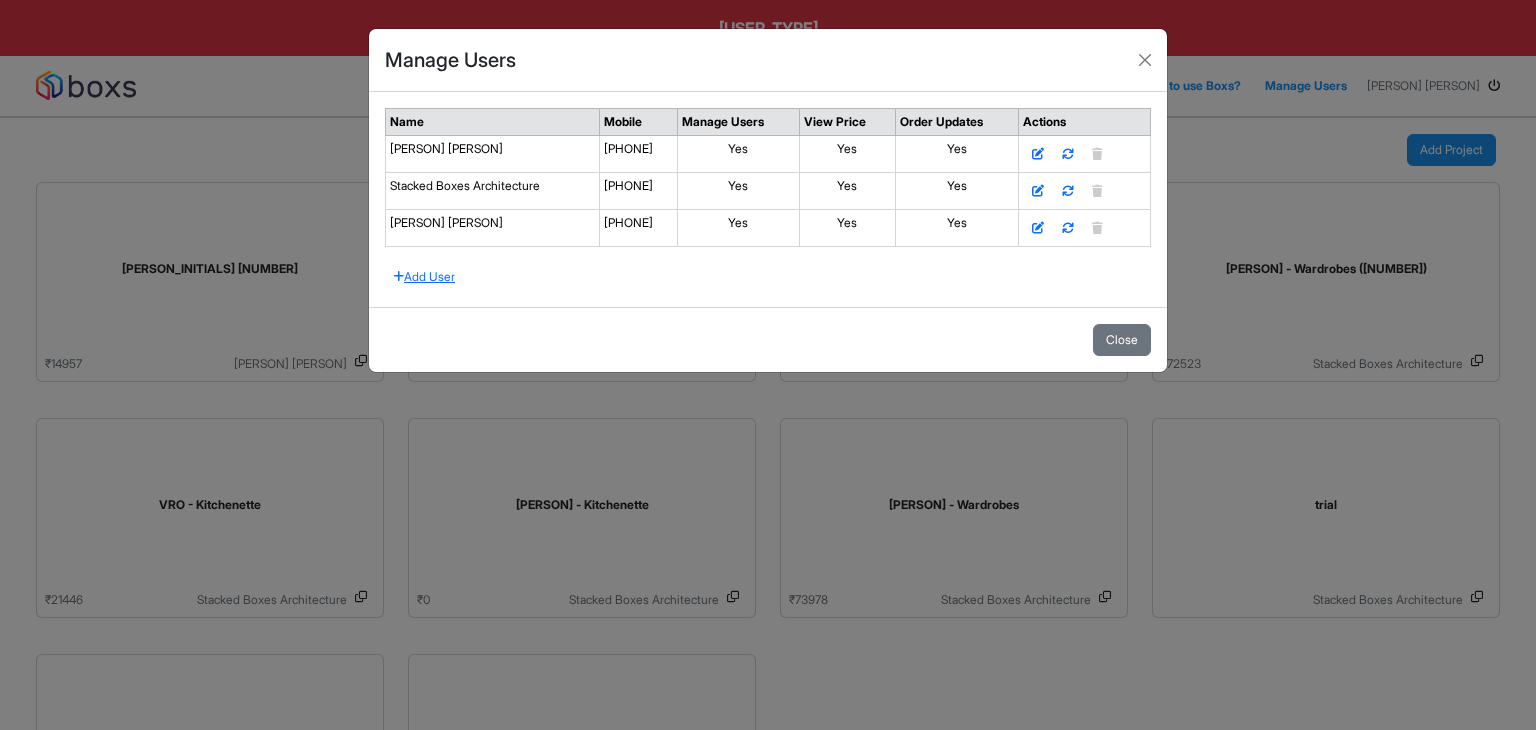 click on "7010764565" at bounding box center (638, 154) 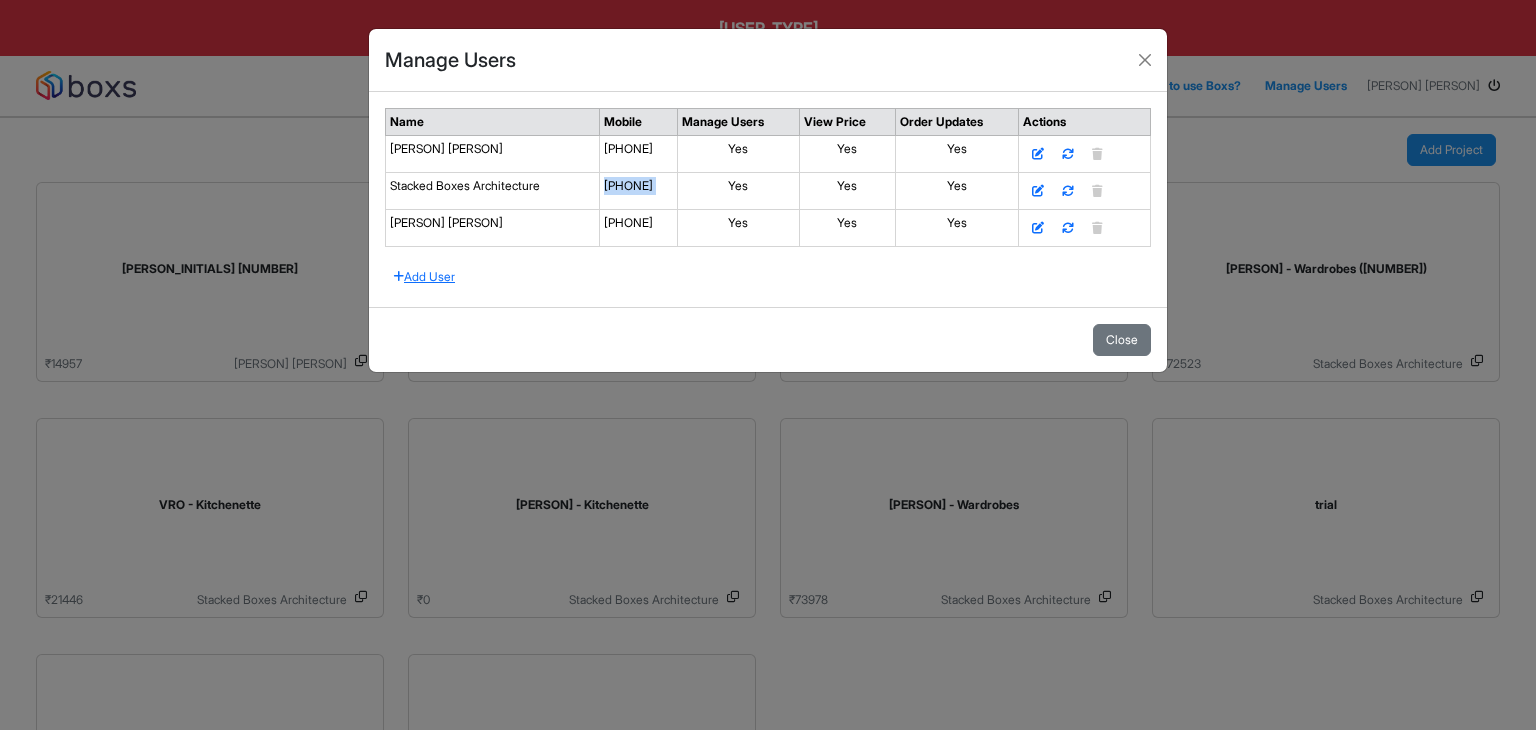 click on "7010764565" at bounding box center [638, 154] 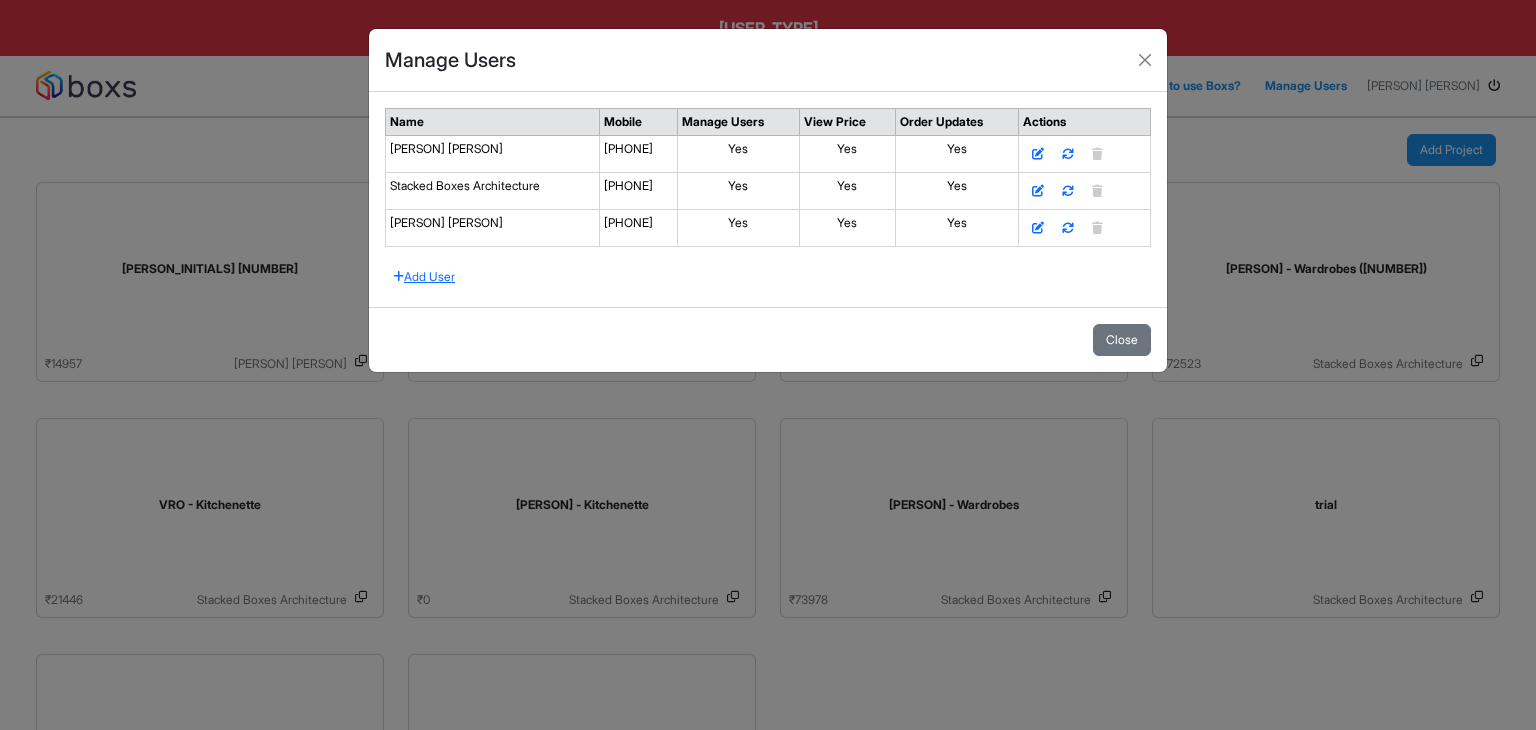 click on "Manage Users Name Mobile Manage Users View Price Order Updates Actions Lavanya Lakshmi 9499943699 Yes Yes Yes Stacked Boxes Architecture 7010764565 Yes Yes Yes Lavanya Lakshmi 7200968898 Yes Yes Yes  Add User Close" at bounding box center [768, 365] 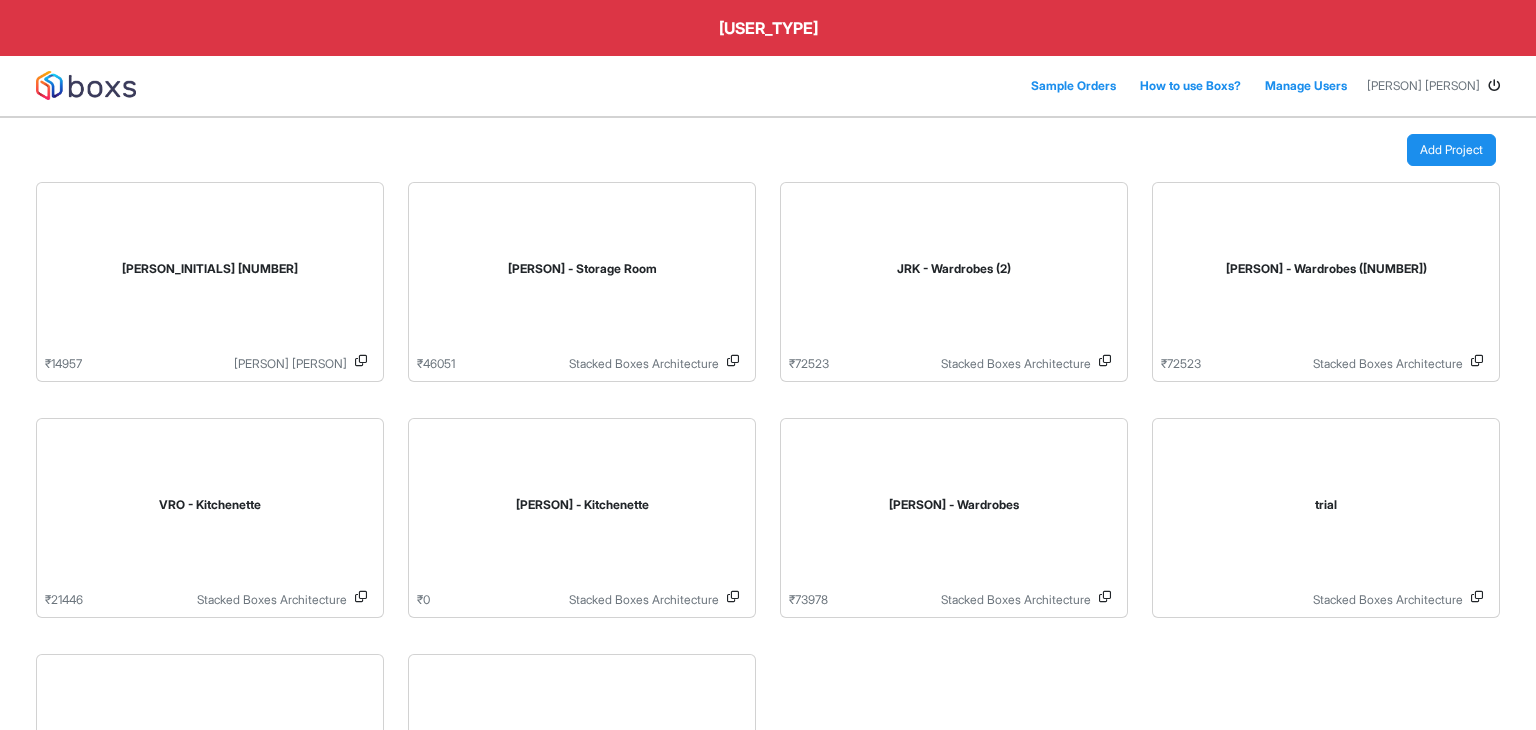click at bounding box center [1494, 86] 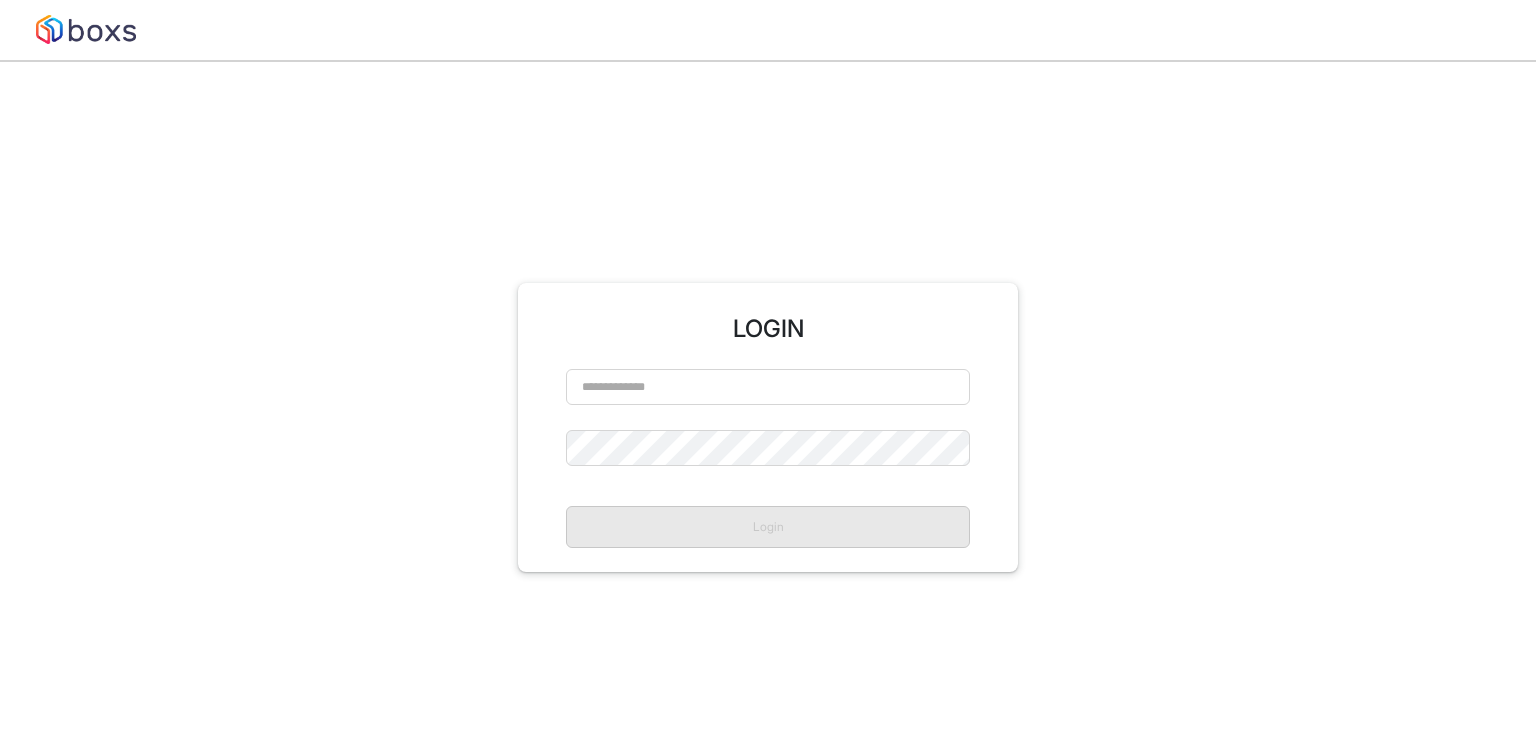 scroll, scrollTop: 0, scrollLeft: 0, axis: both 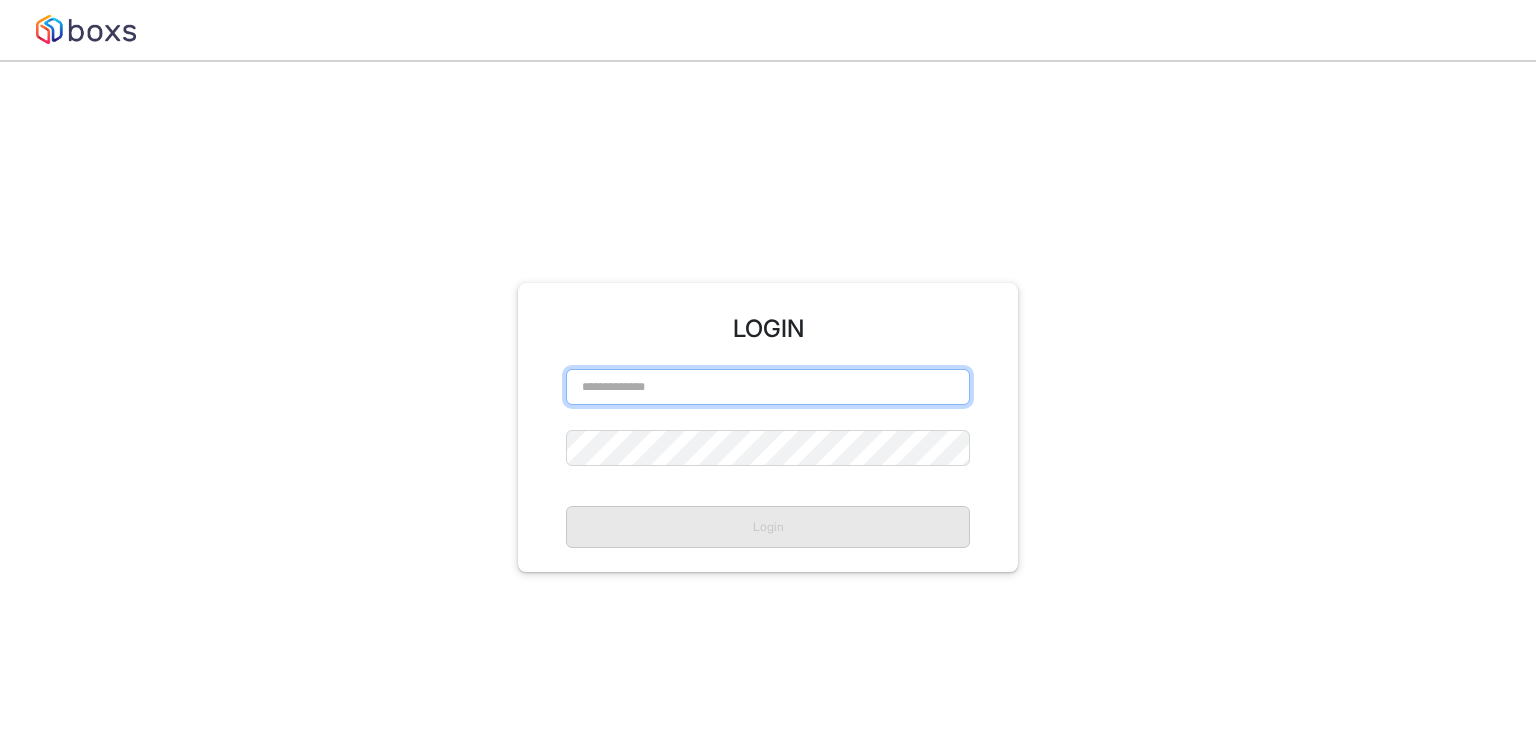 click at bounding box center (768, 387) 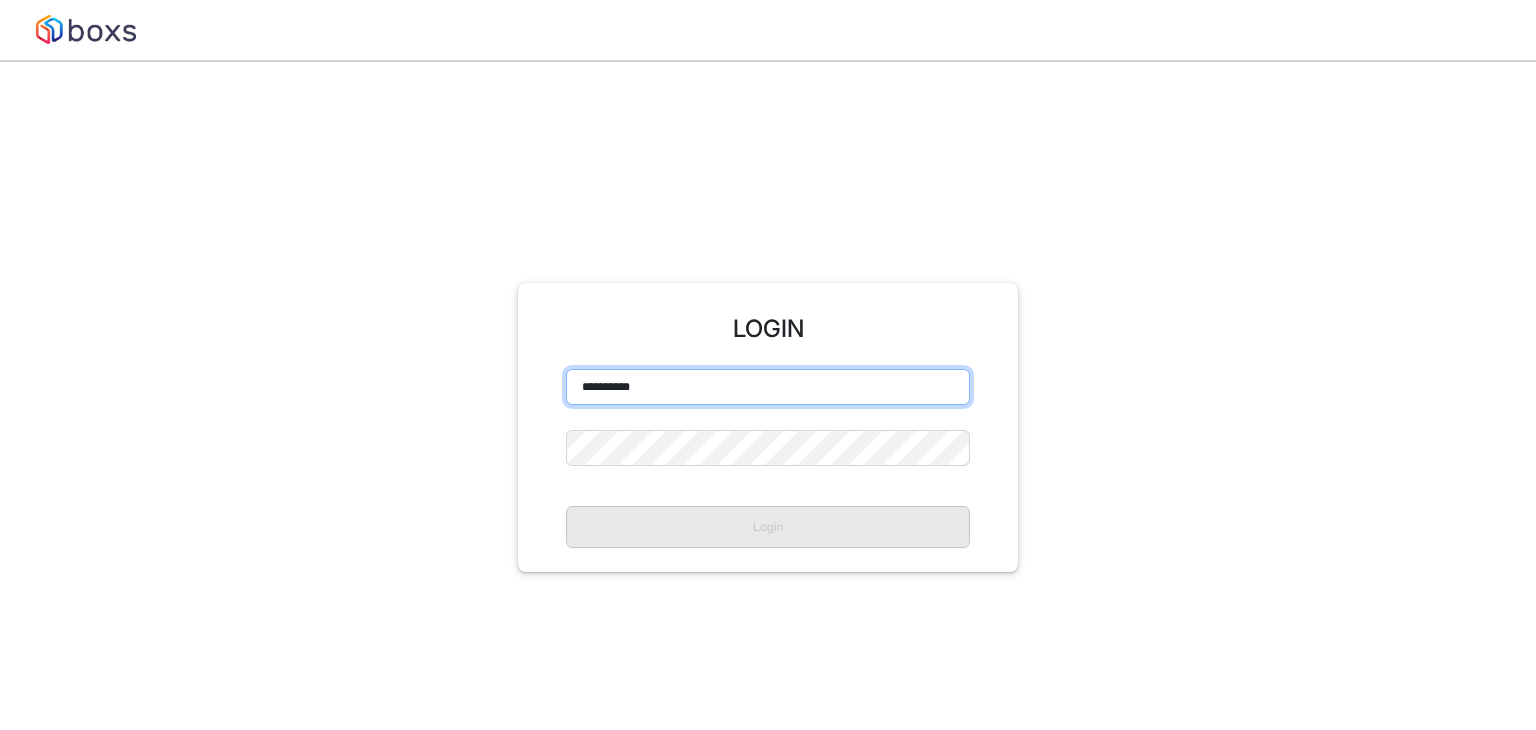 type on "**********" 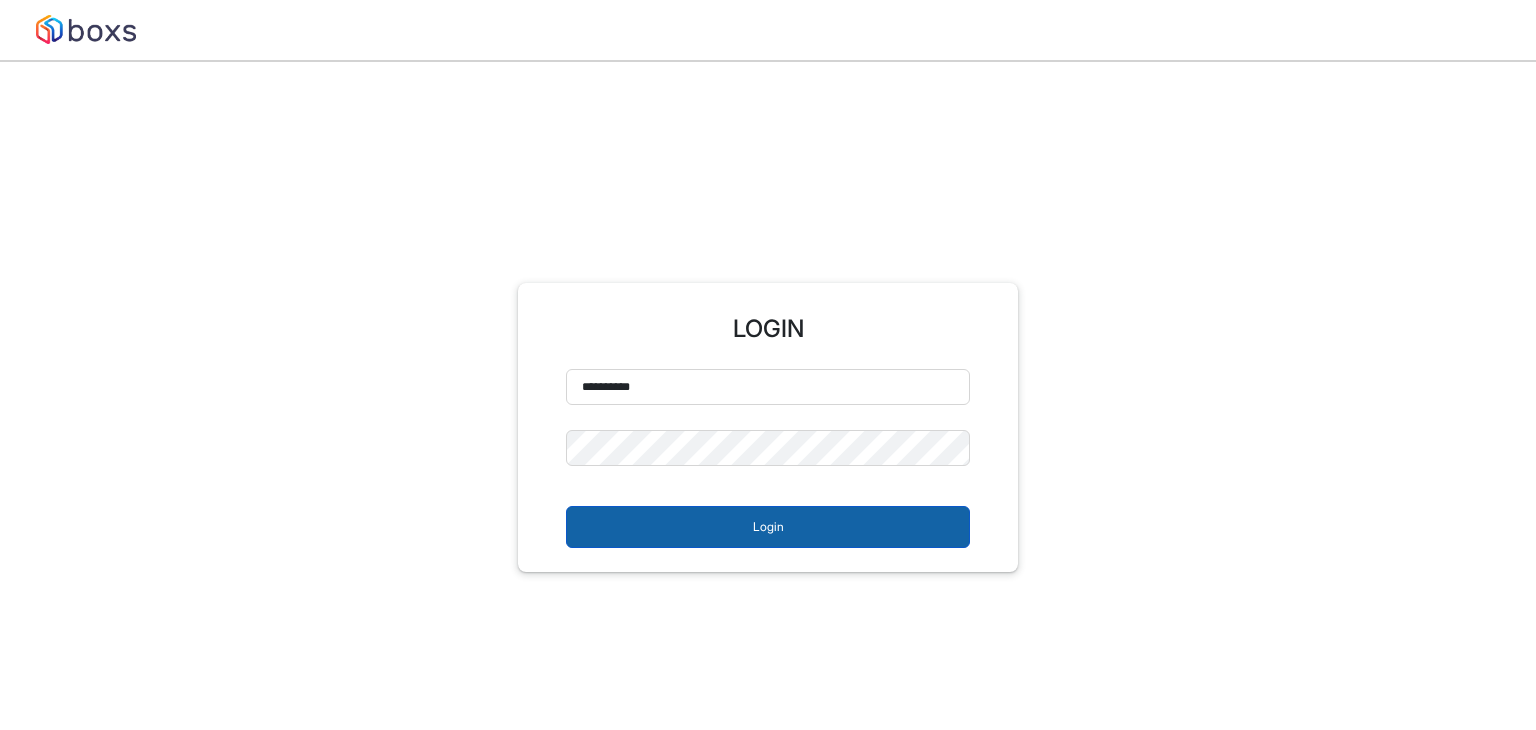 click on "Login" at bounding box center (768, 527) 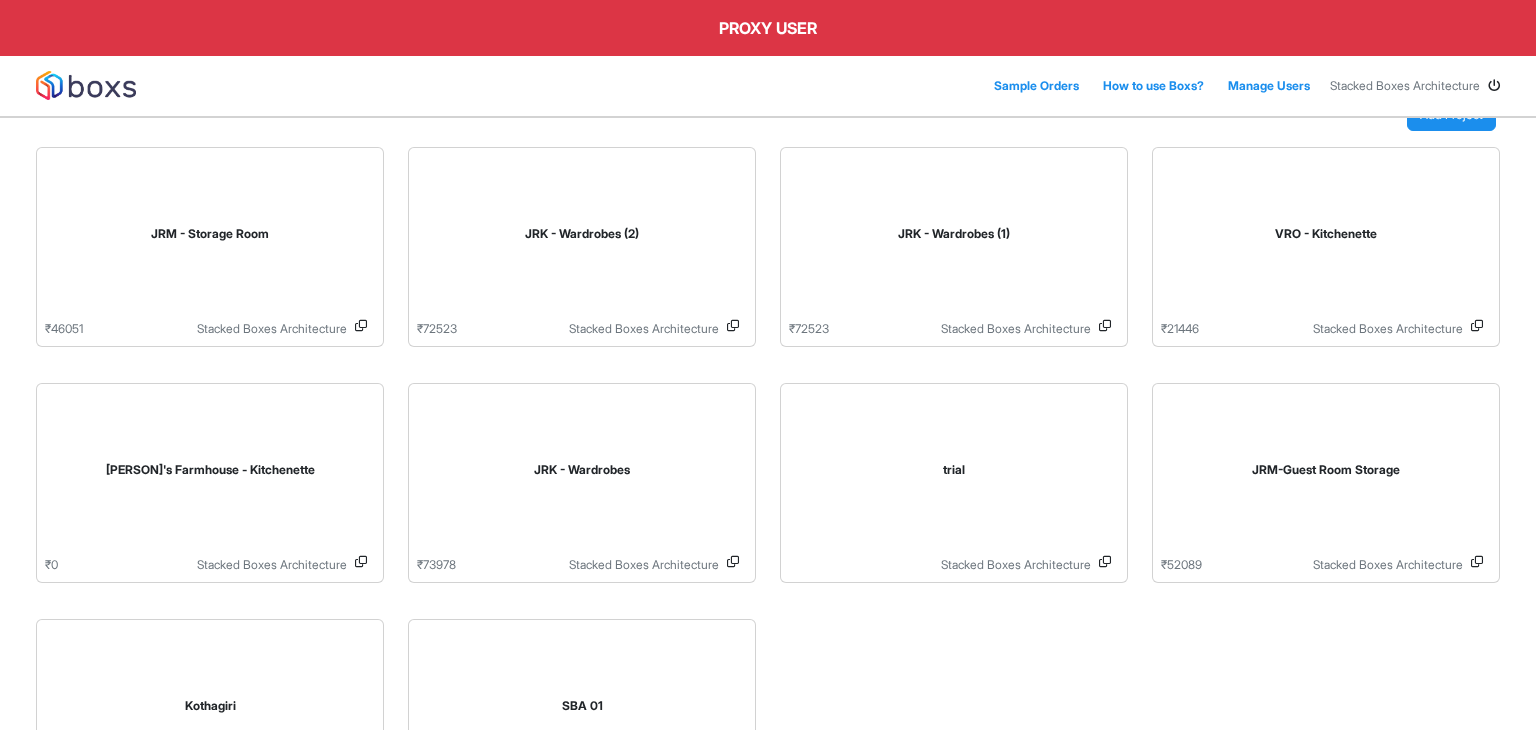 scroll, scrollTop: 139, scrollLeft: 0, axis: vertical 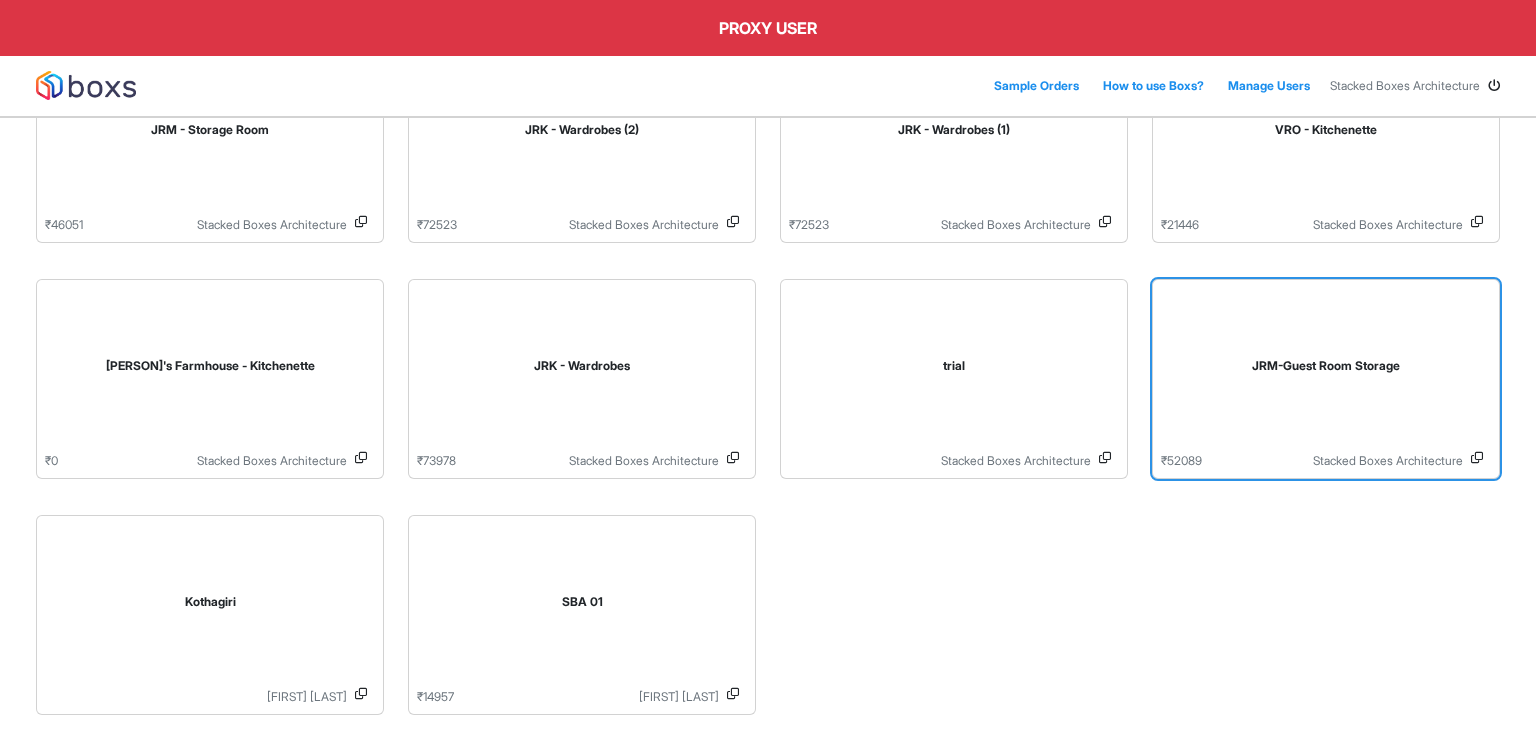 click on "JRM-Guest Room Storage" at bounding box center [1326, 370] 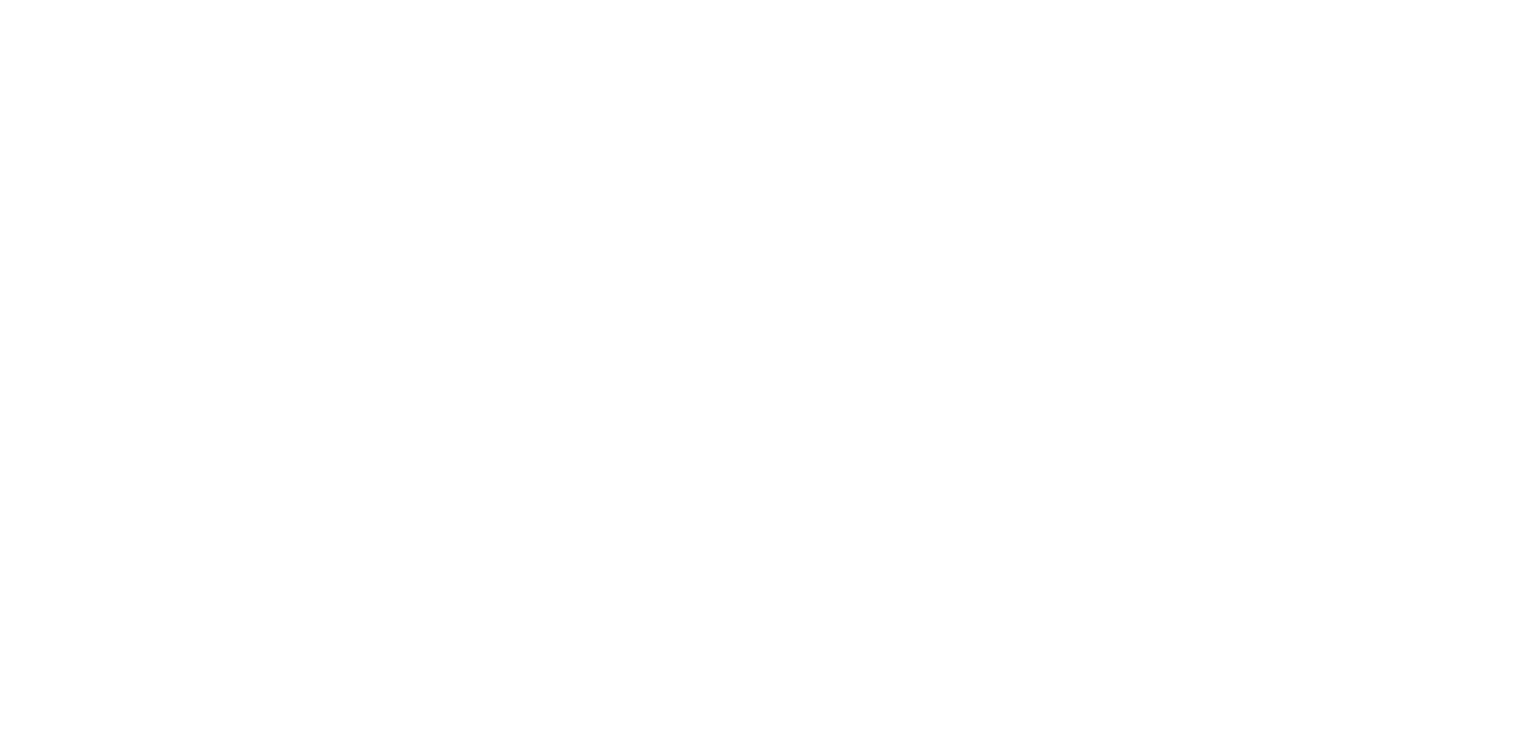 scroll, scrollTop: 0, scrollLeft: 0, axis: both 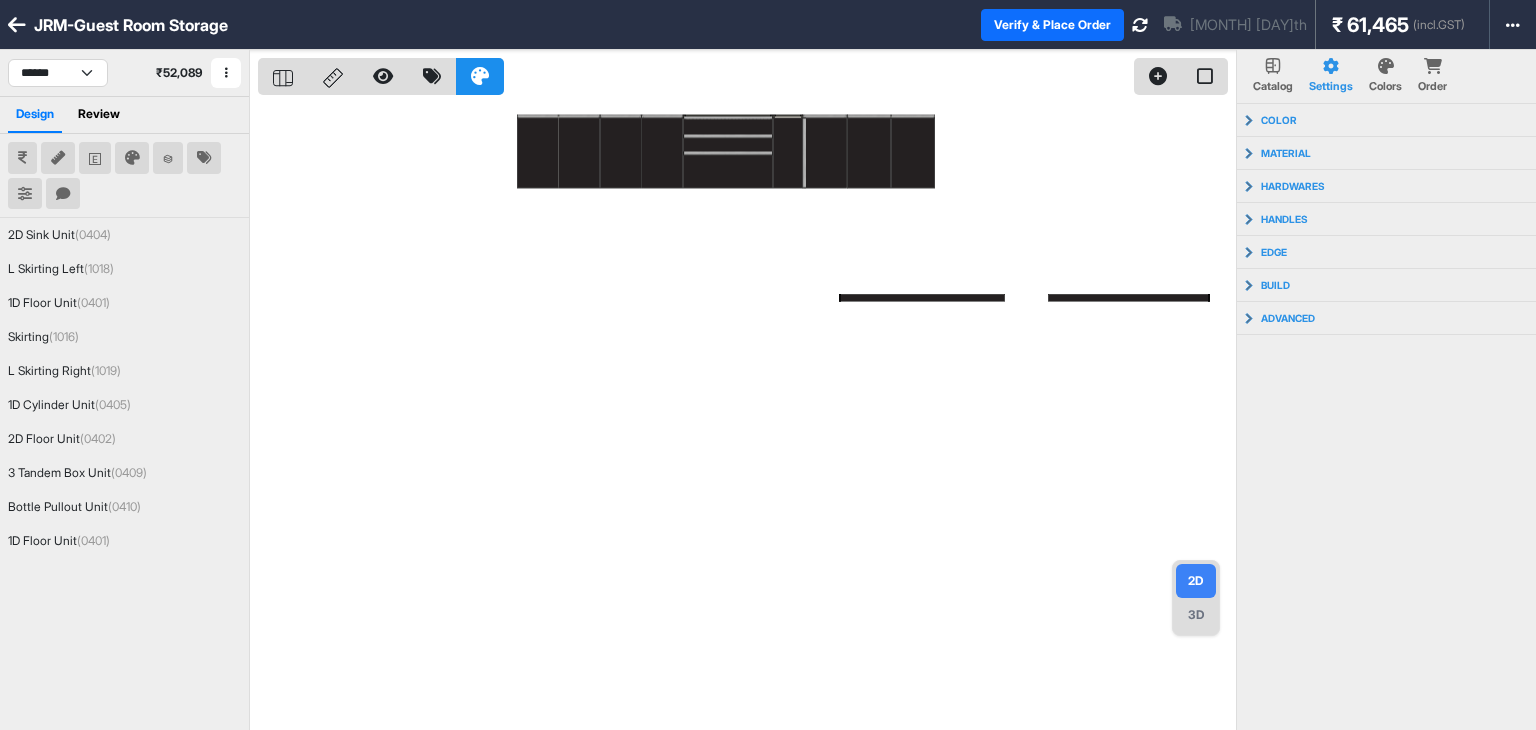 click on "Colors" at bounding box center [1273, 86] 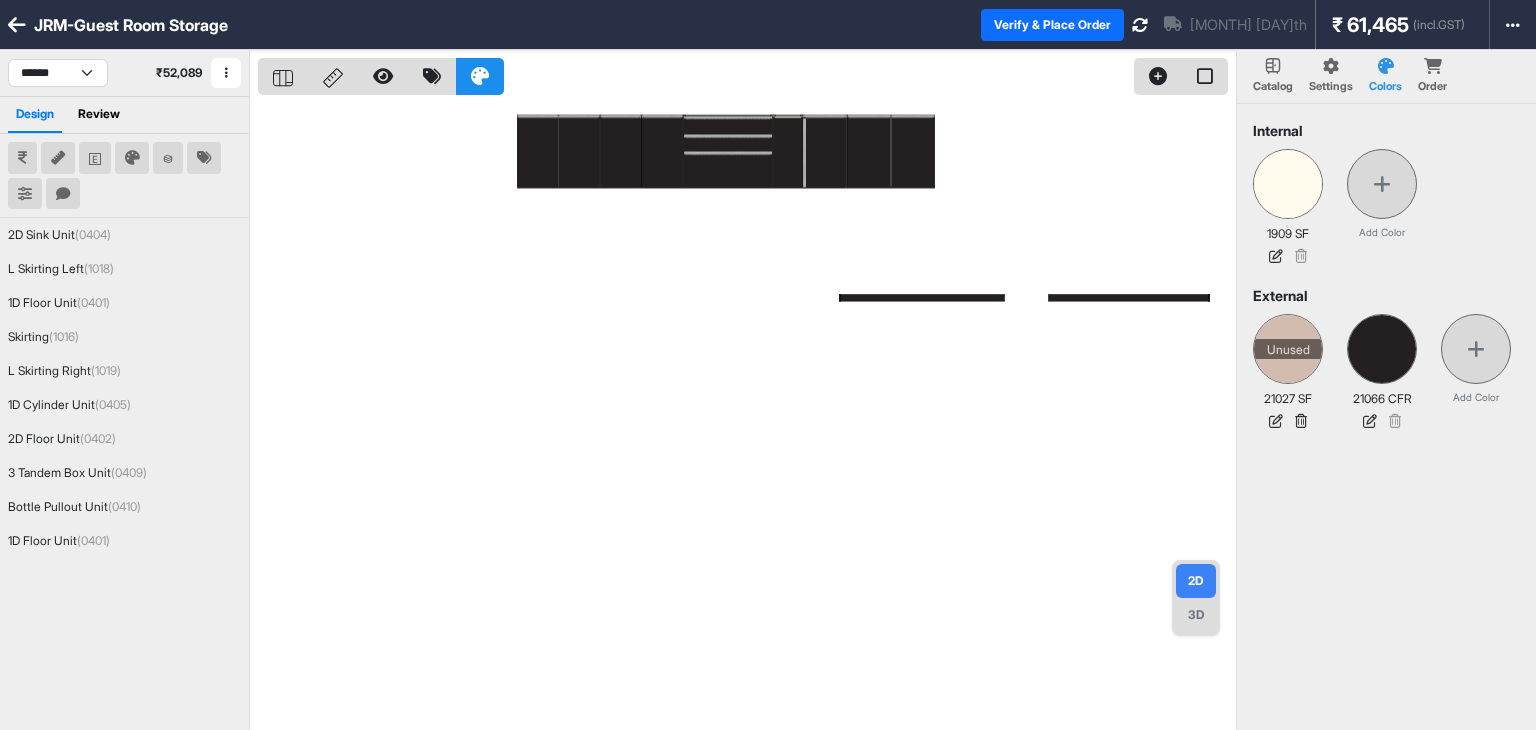 click at bounding box center (747, 415) 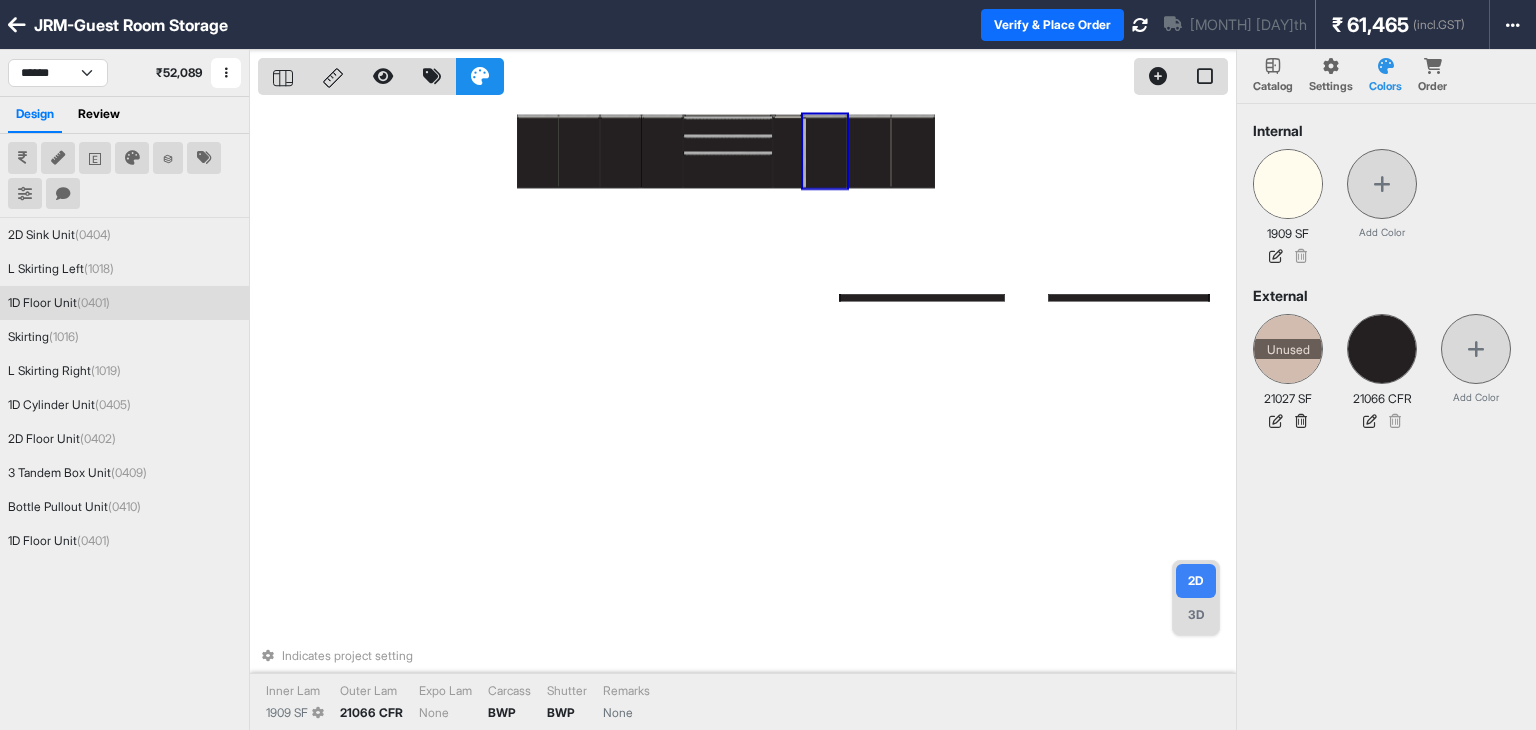click at bounding box center [17, 25] 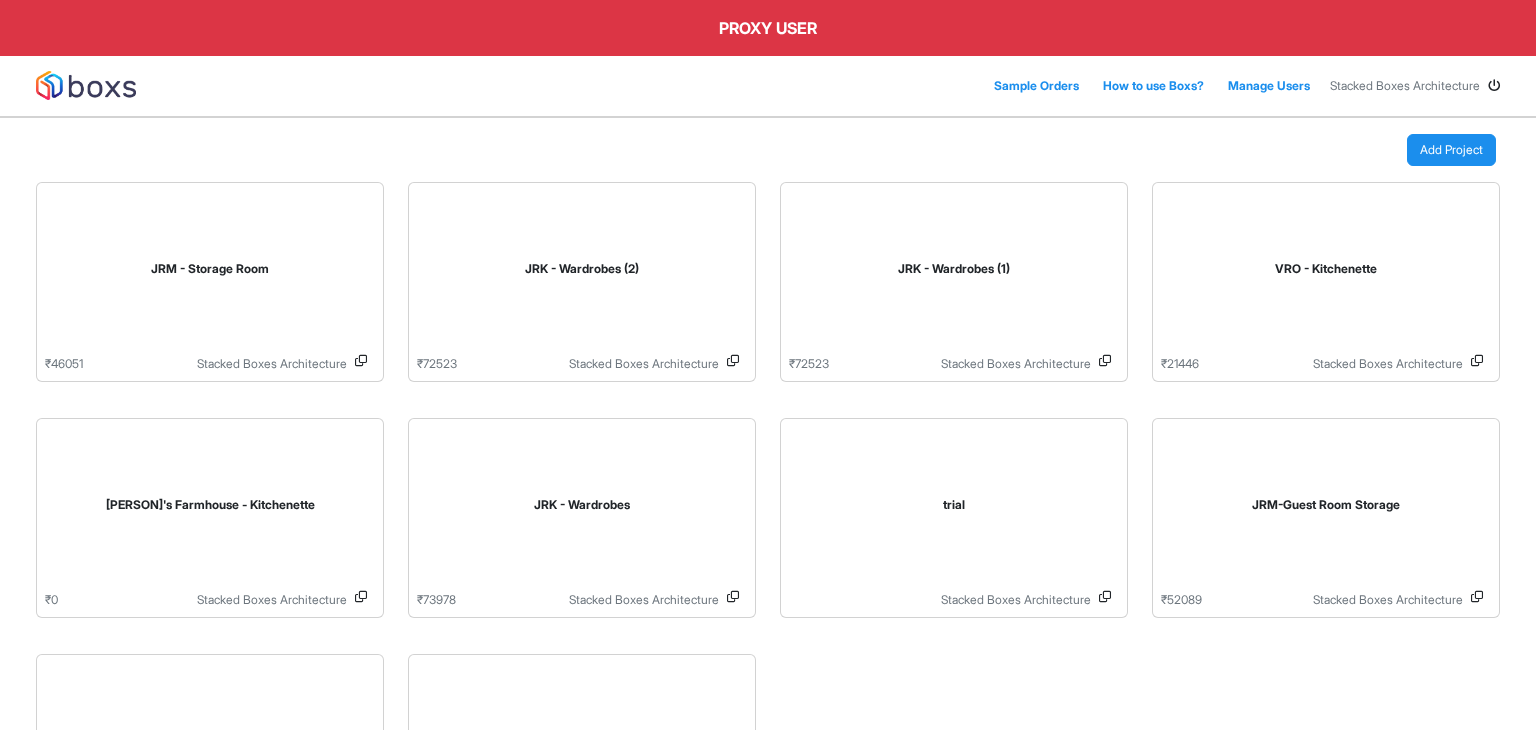 click at bounding box center [1494, 86] 